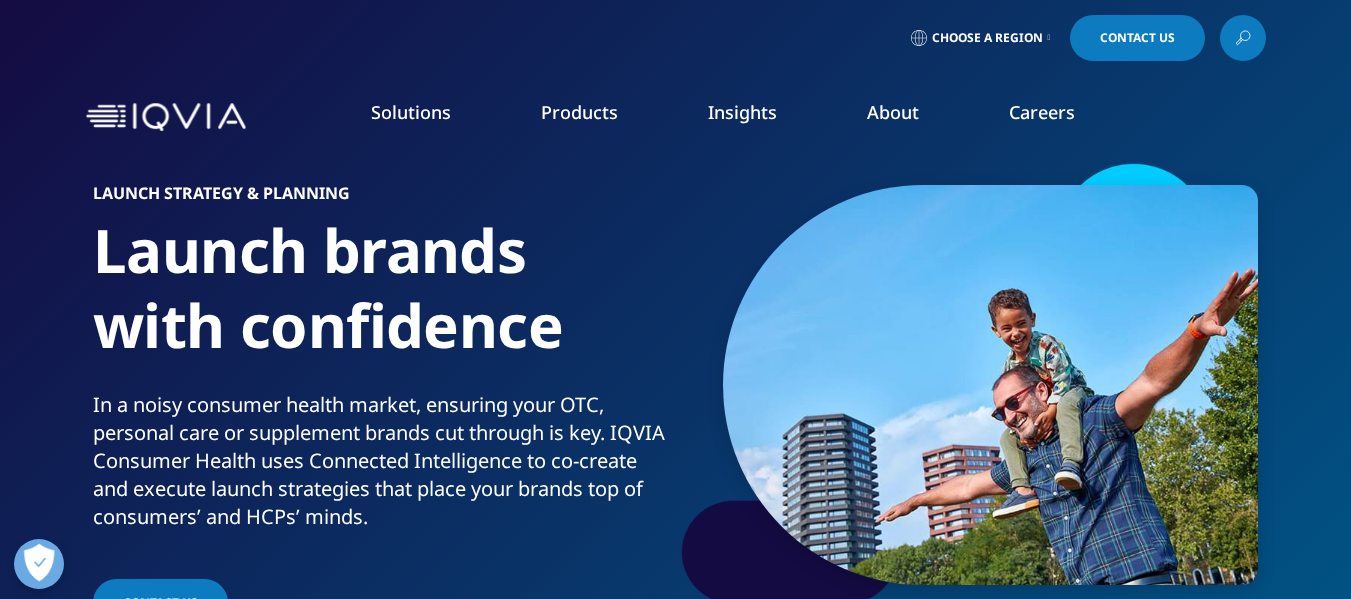 scroll, scrollTop: 0, scrollLeft: 0, axis: both 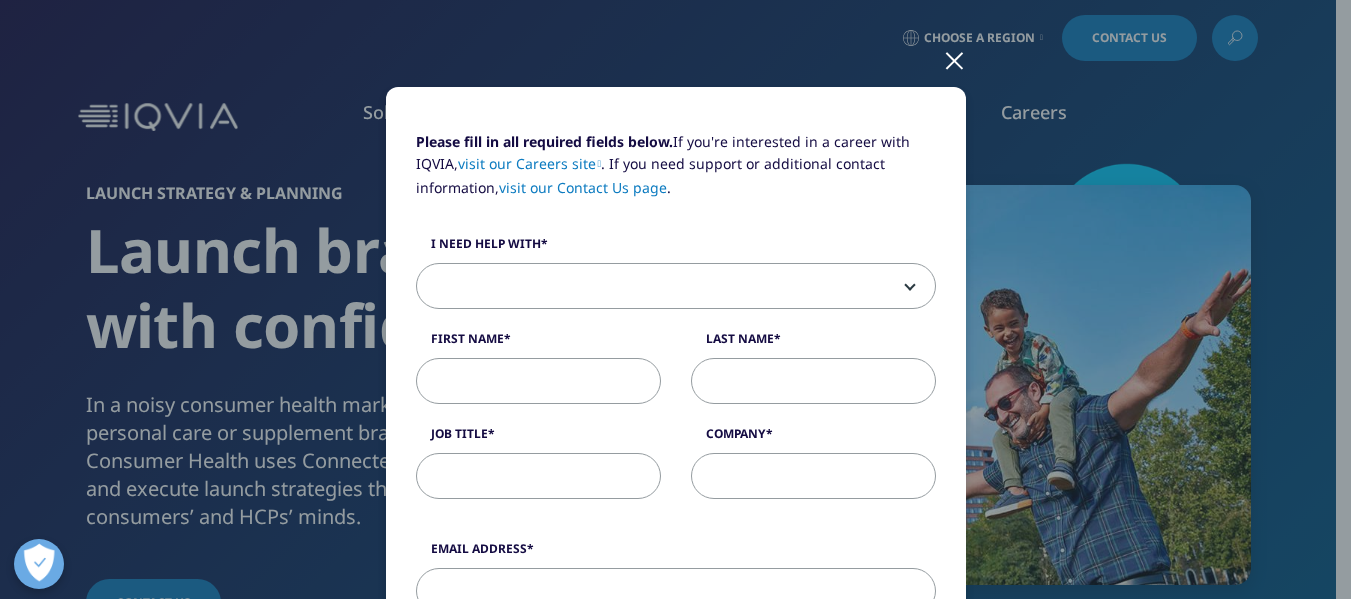 click at bounding box center (676, 287) 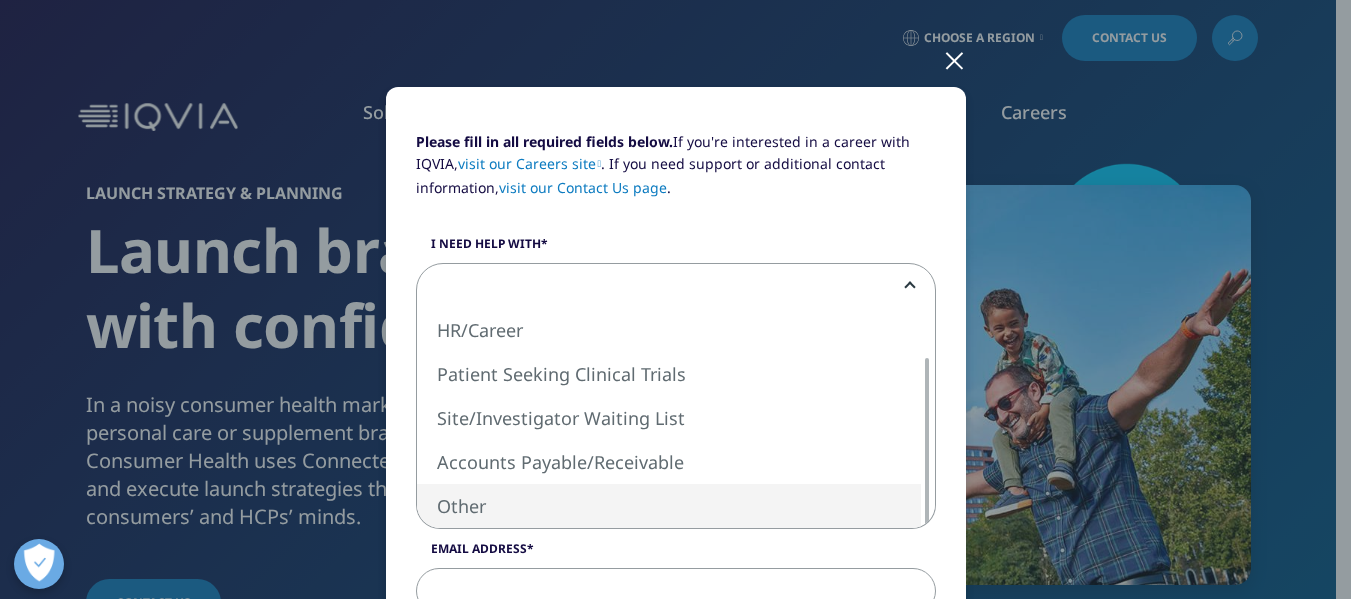 select on "Other" 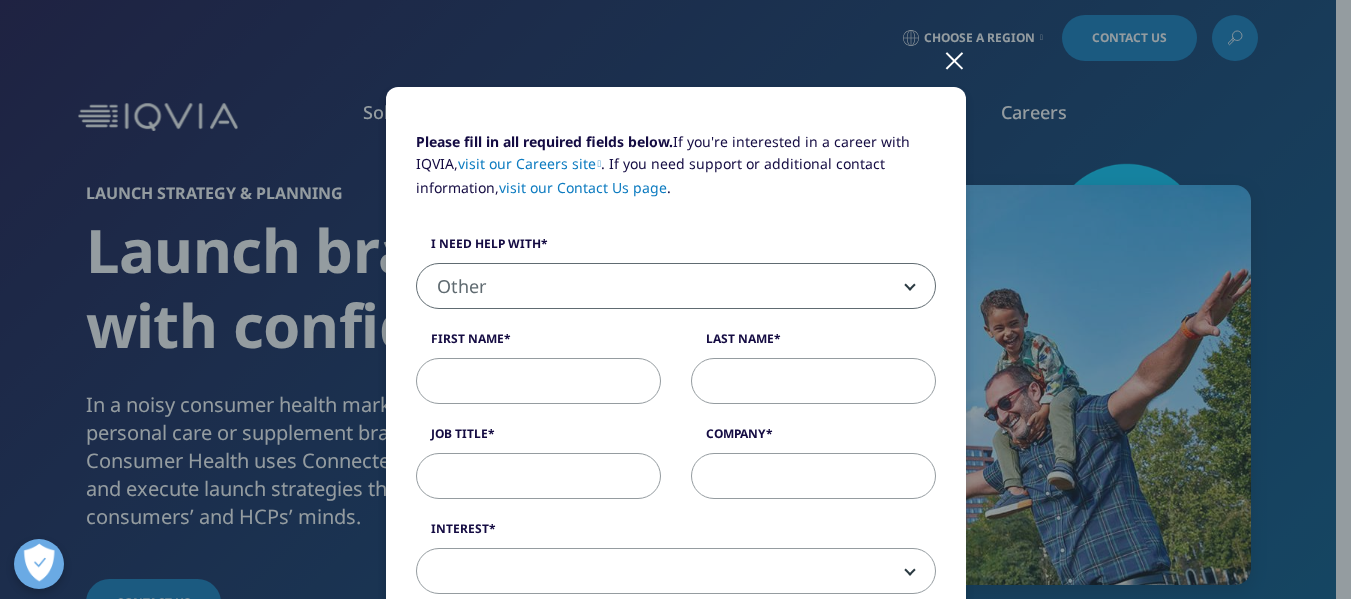 click on "First Name" at bounding box center [538, 381] 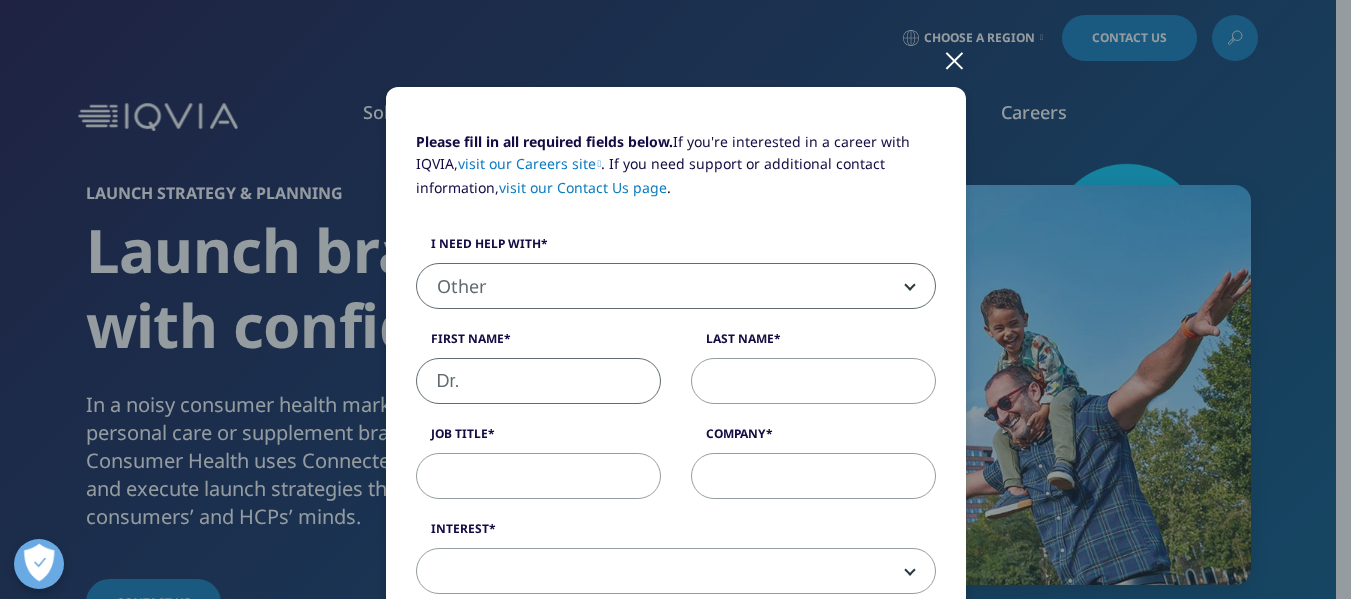 type on "Dr." 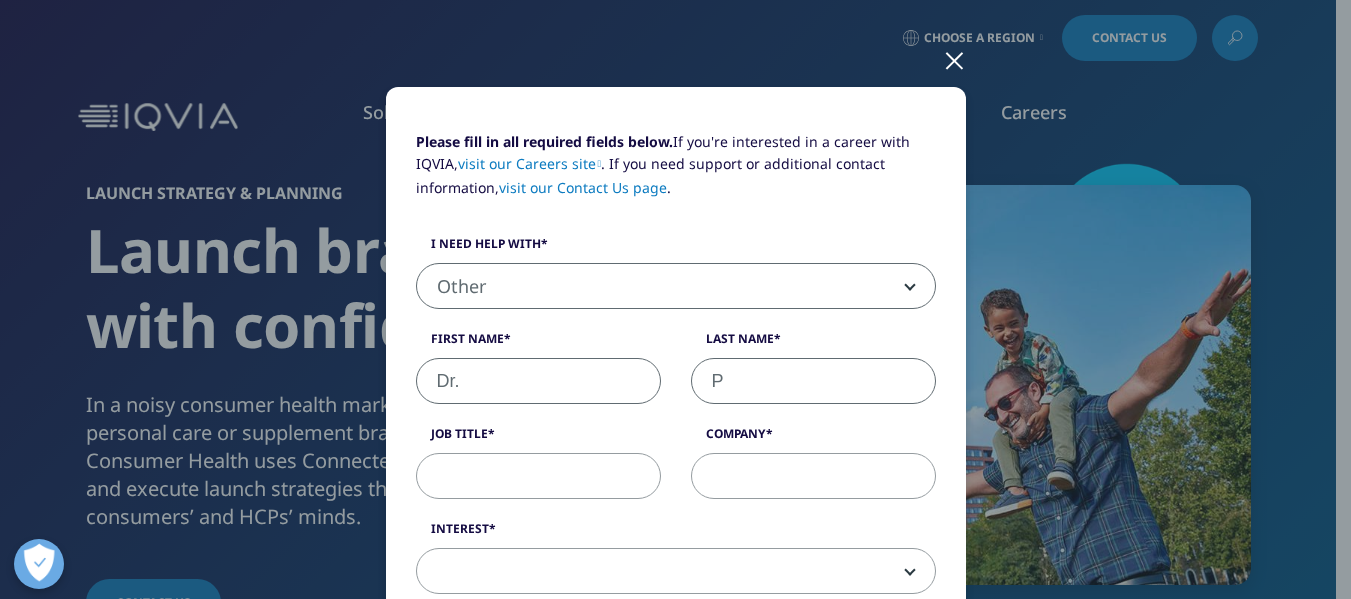 type on "[LAST]" 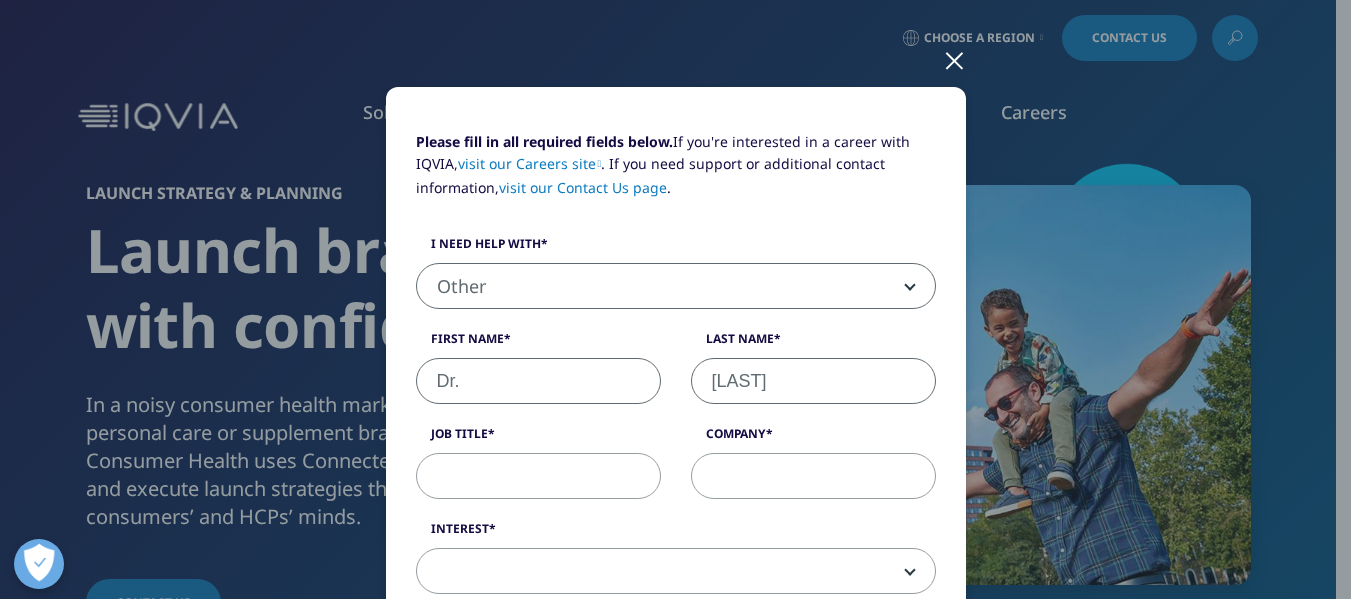 type on "Utilitarian conferences gathering" 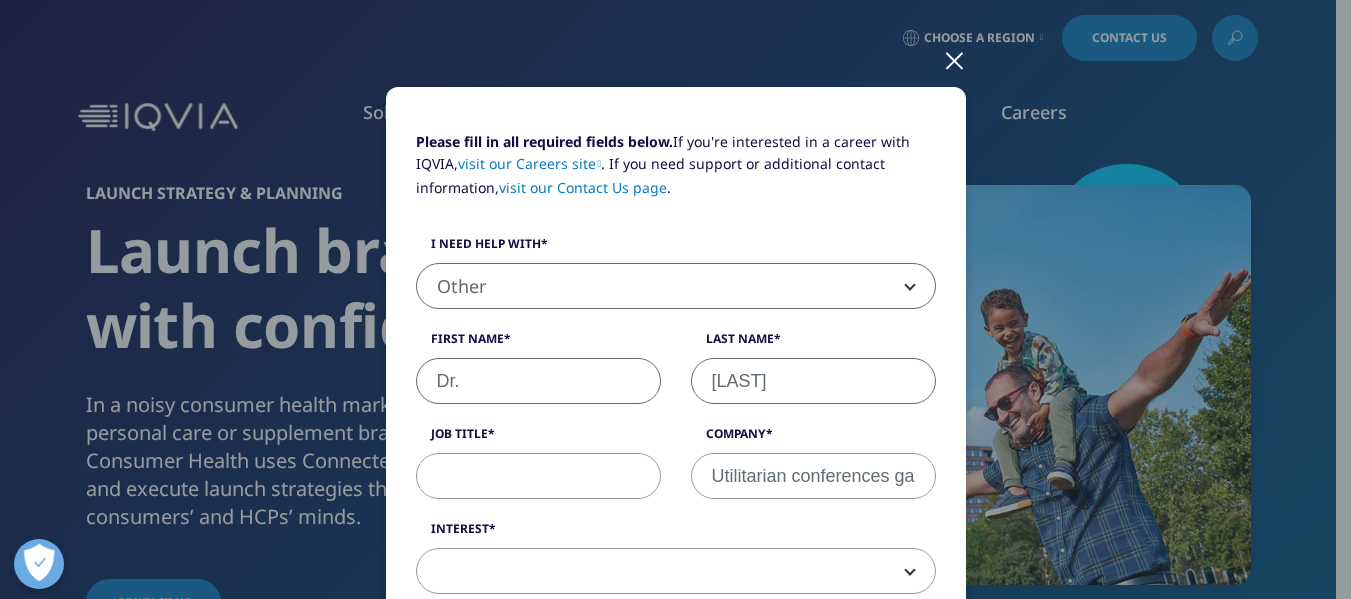 type on "[EMAIL]" 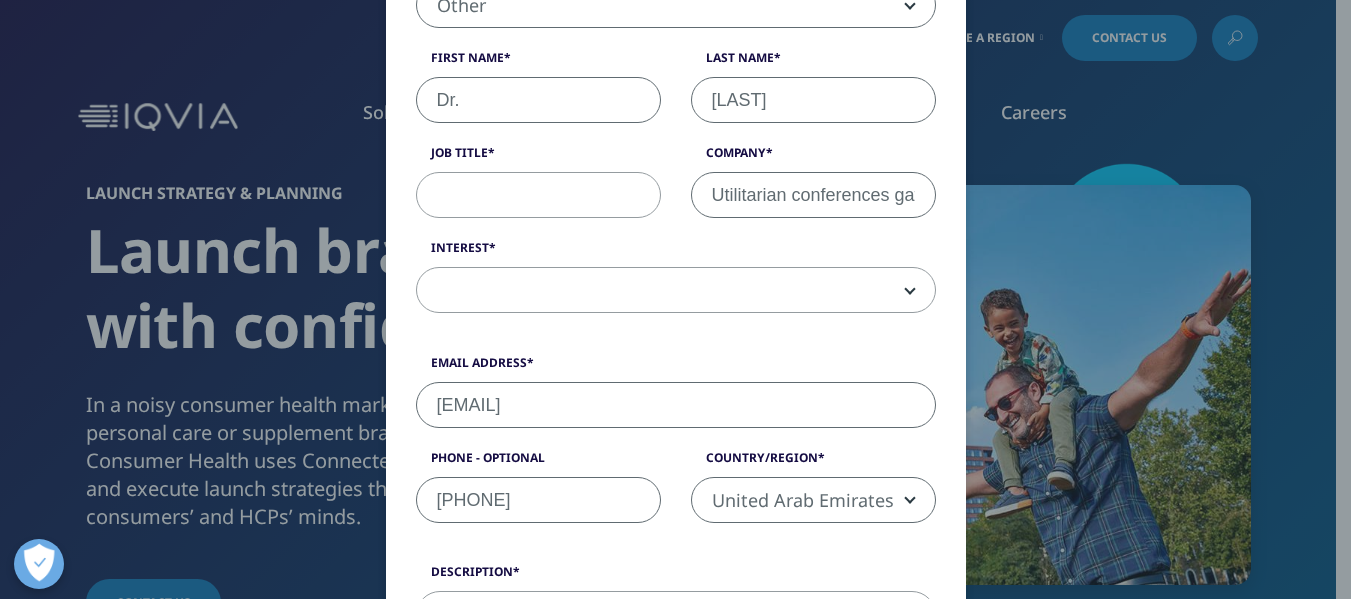 scroll, scrollTop: 380, scrollLeft: 0, axis: vertical 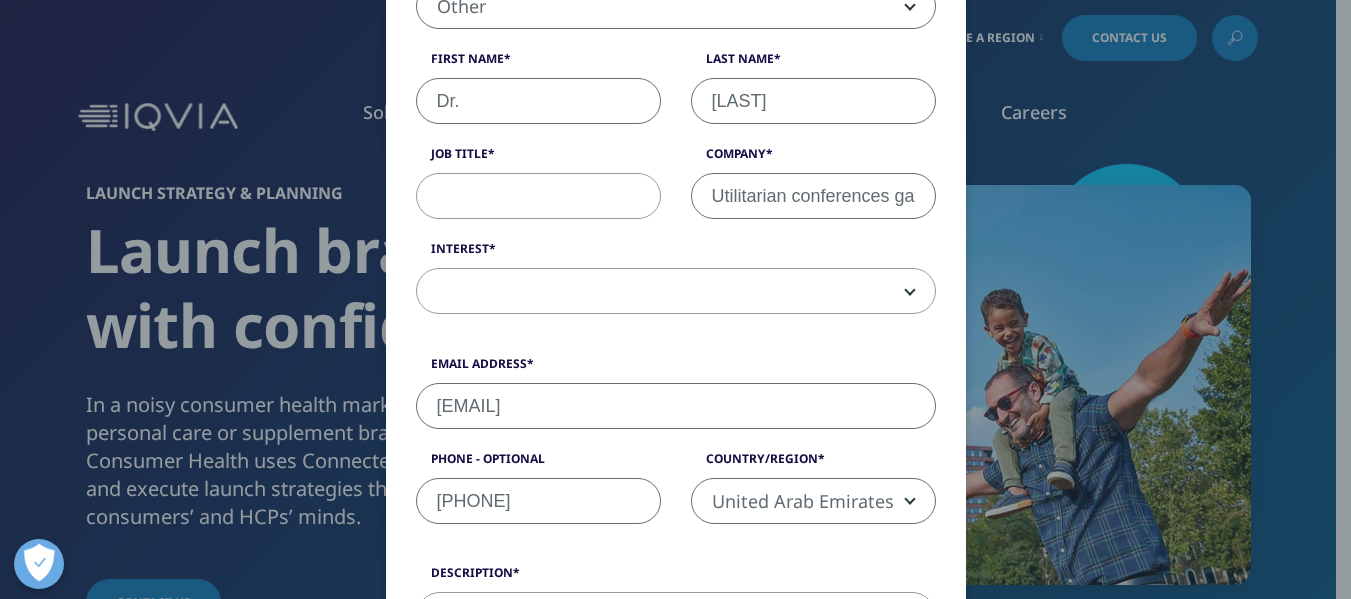 click at bounding box center (676, 292) 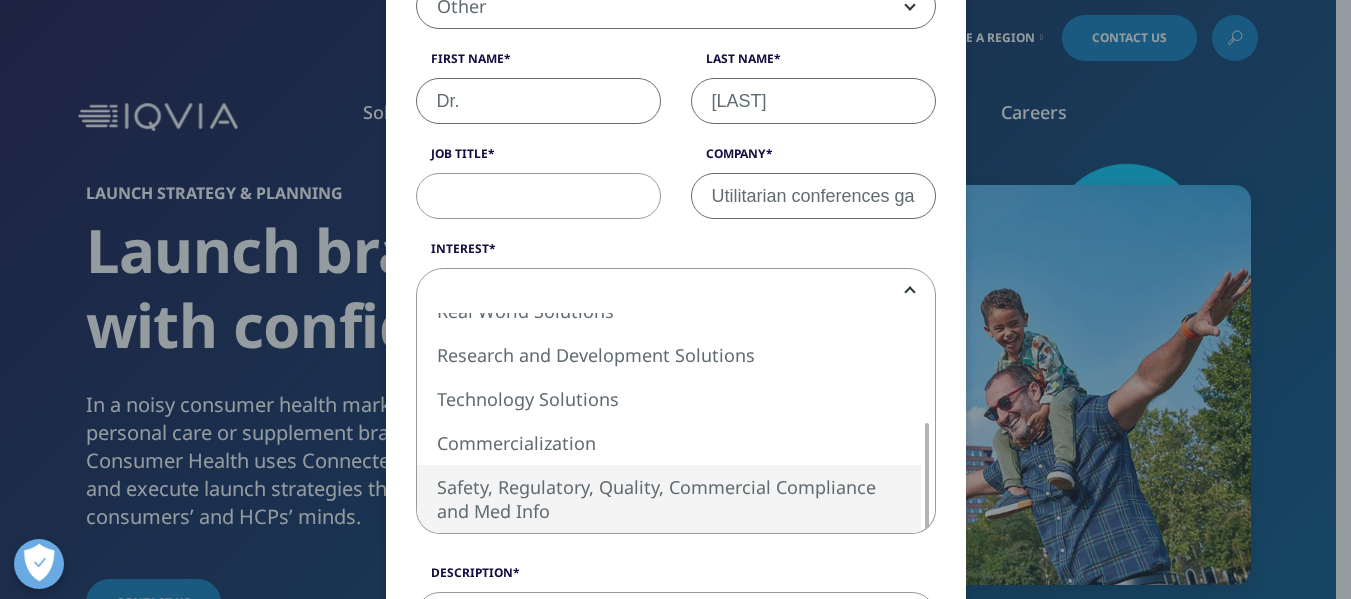 select on "Safety Regulatory Quality Commercial Compliance" 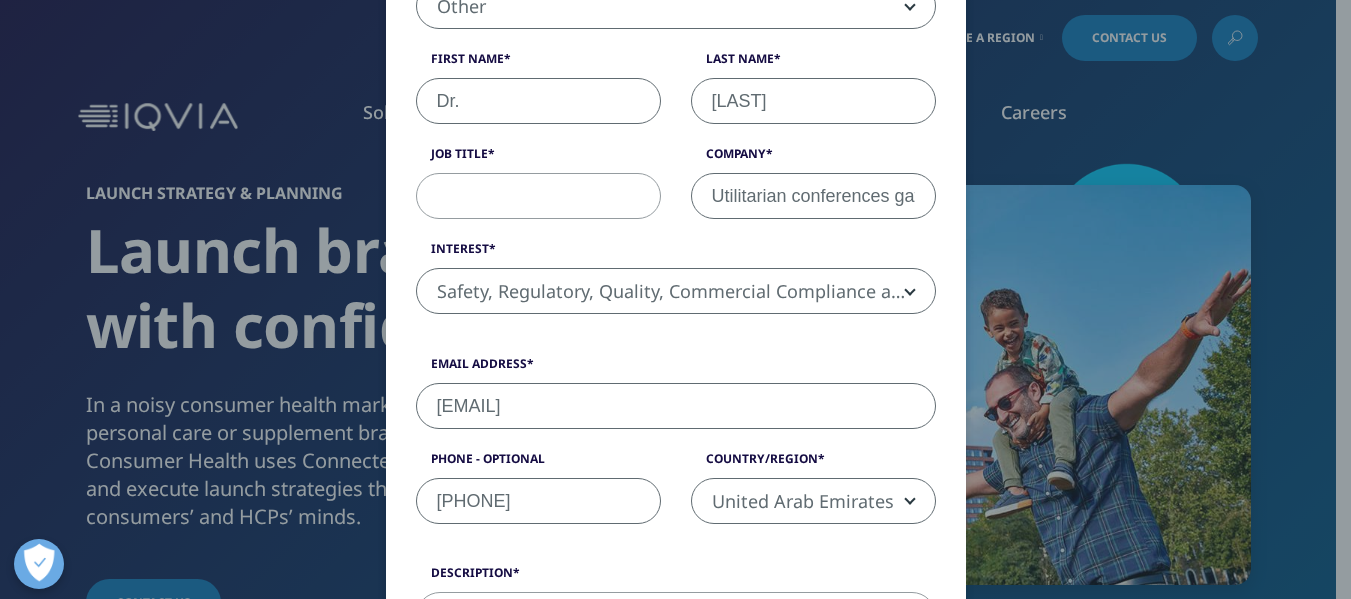 scroll, scrollTop: 180, scrollLeft: 0, axis: vertical 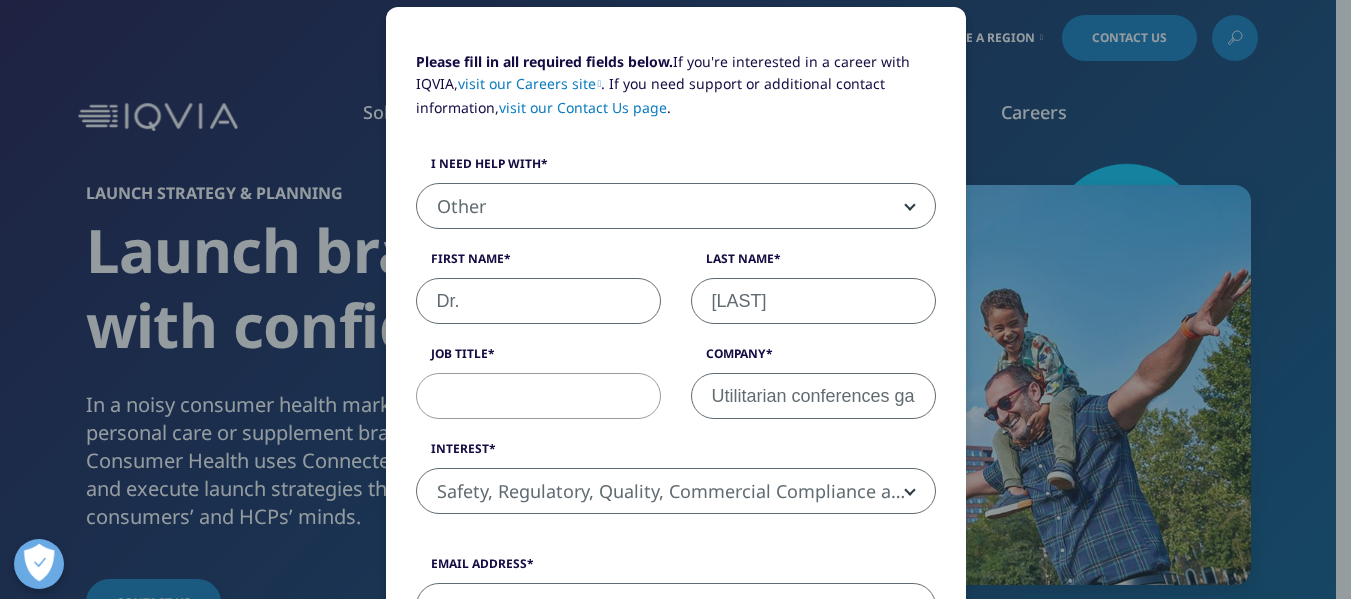 click on "Job Title" at bounding box center (538, 396) 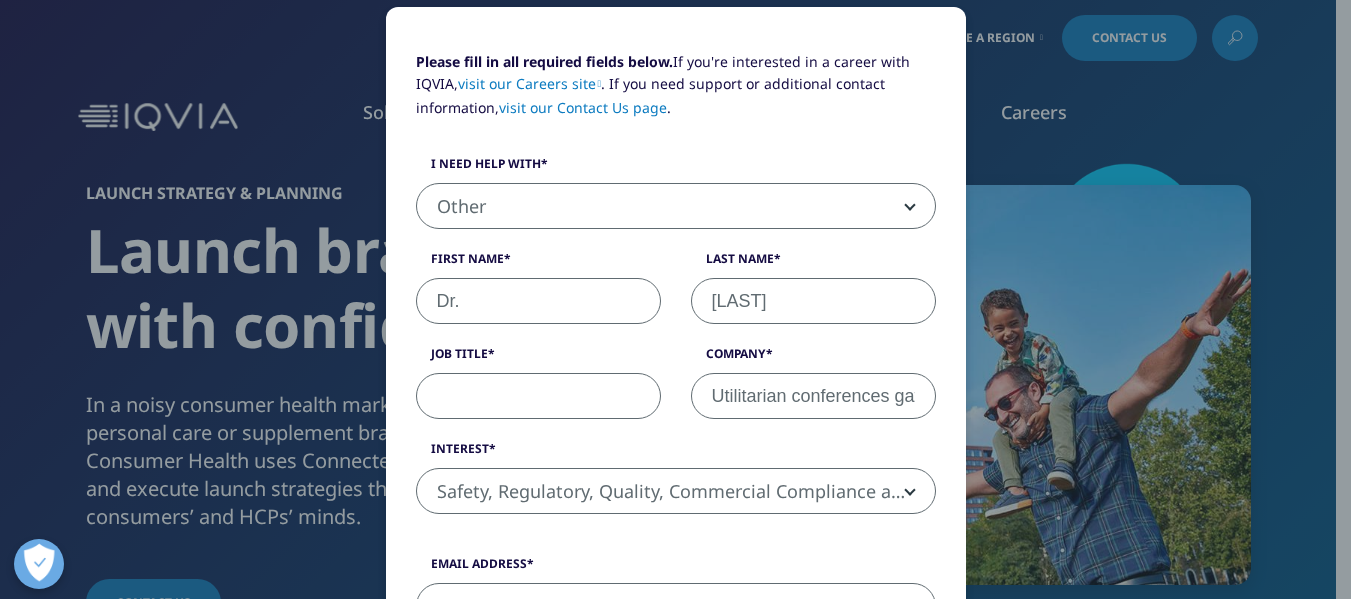 paste on "Organizing secretary" 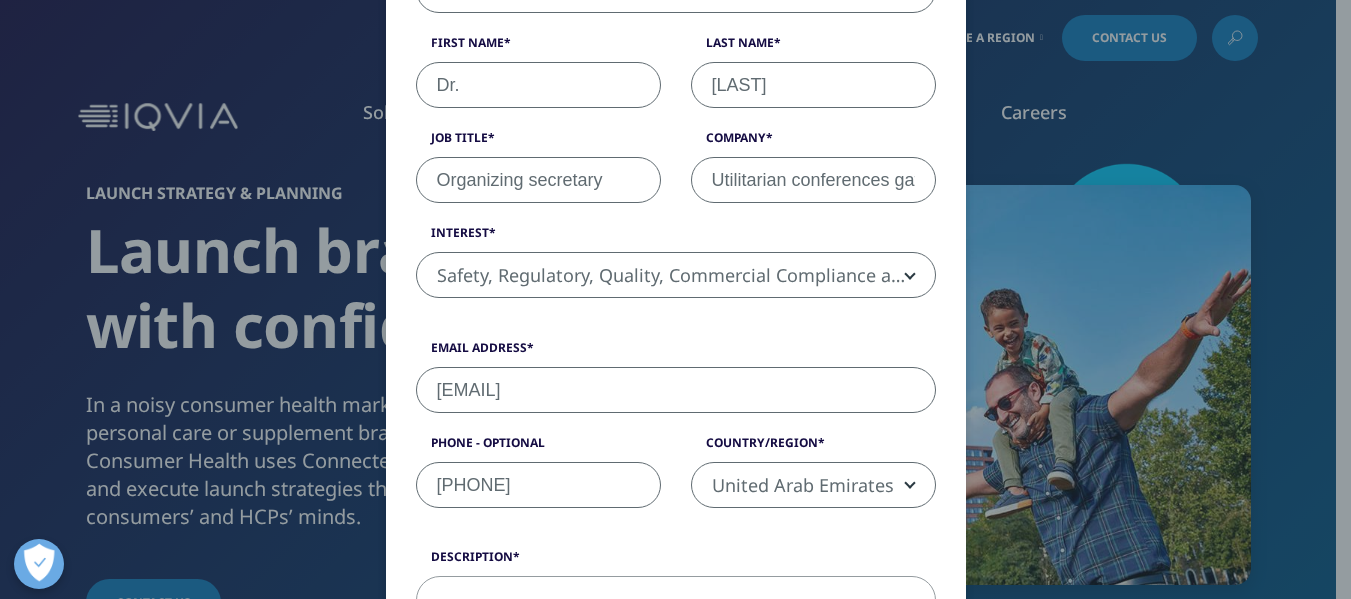 scroll, scrollTop: 480, scrollLeft: 0, axis: vertical 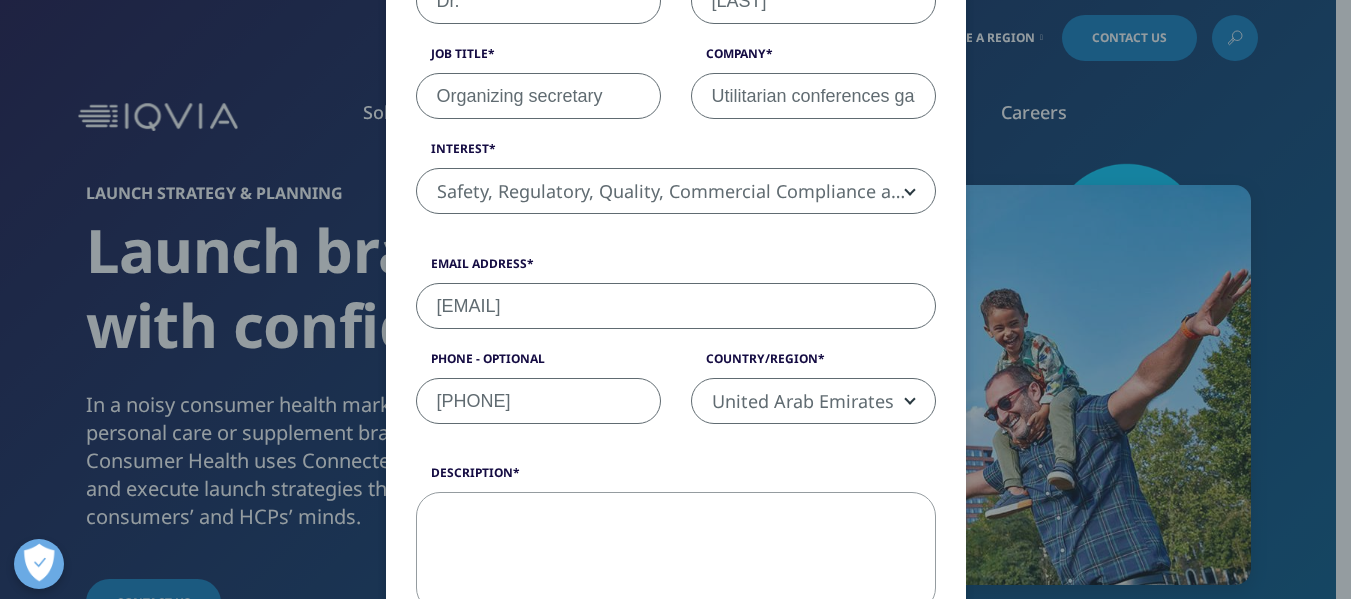 type on "Organizing secretary" 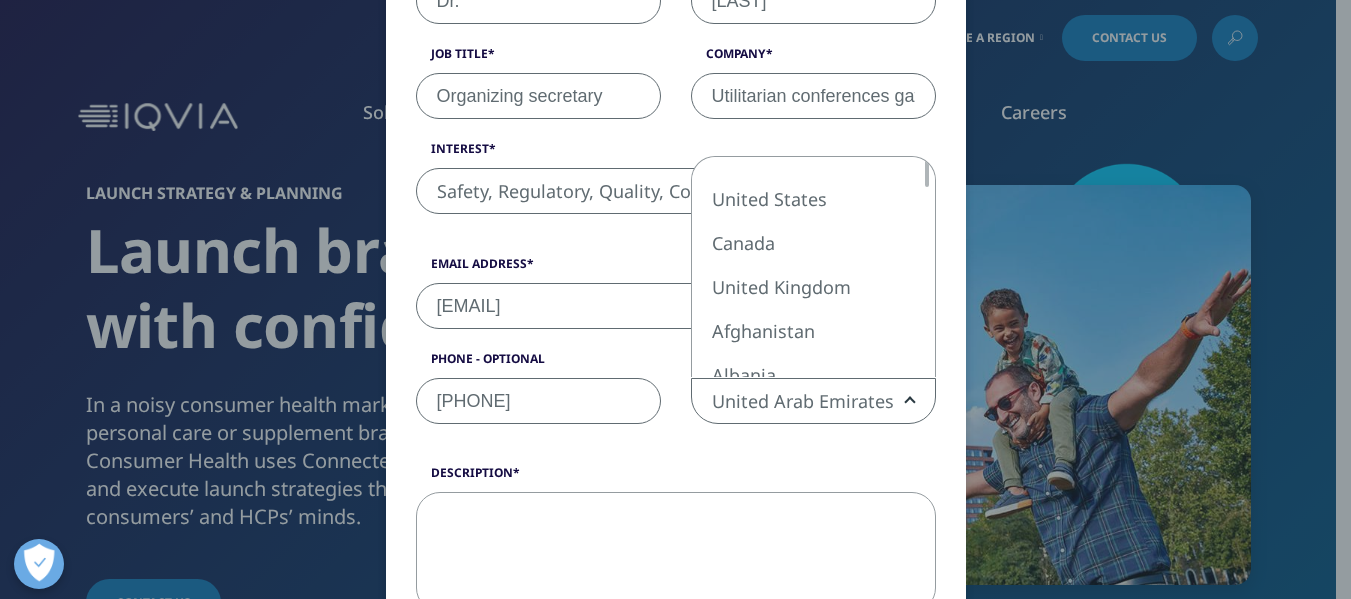 click on "United Arab Emirates" at bounding box center (813, 402) 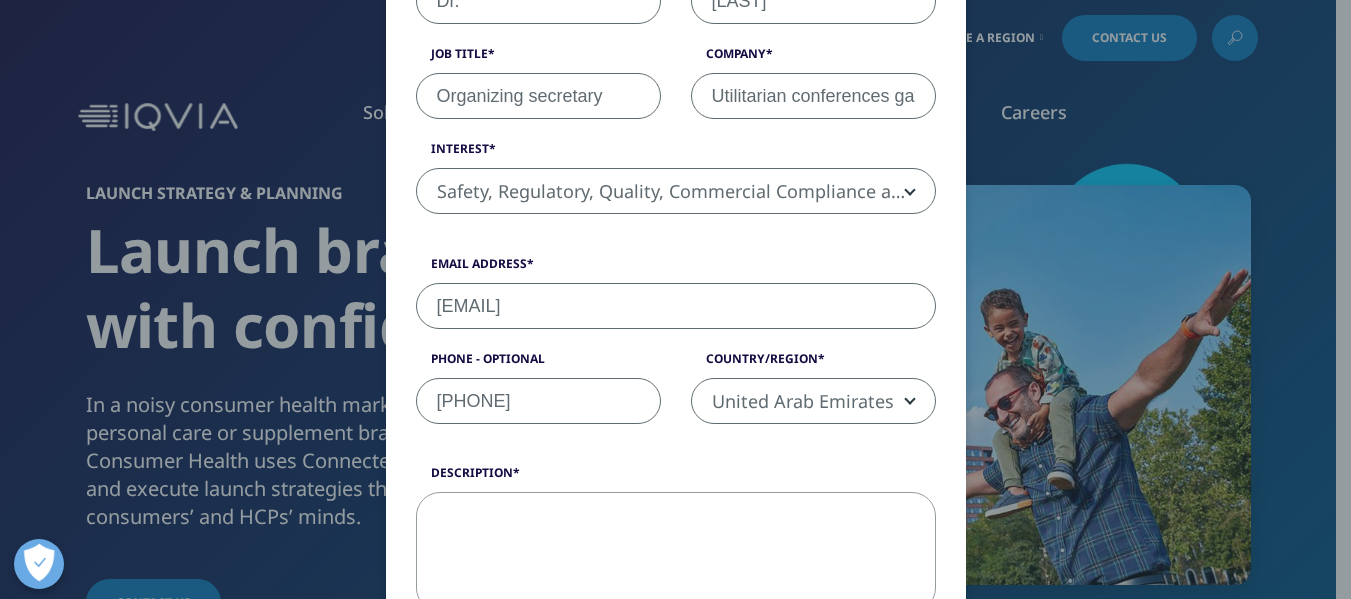 click on "Description" at bounding box center (676, 552) 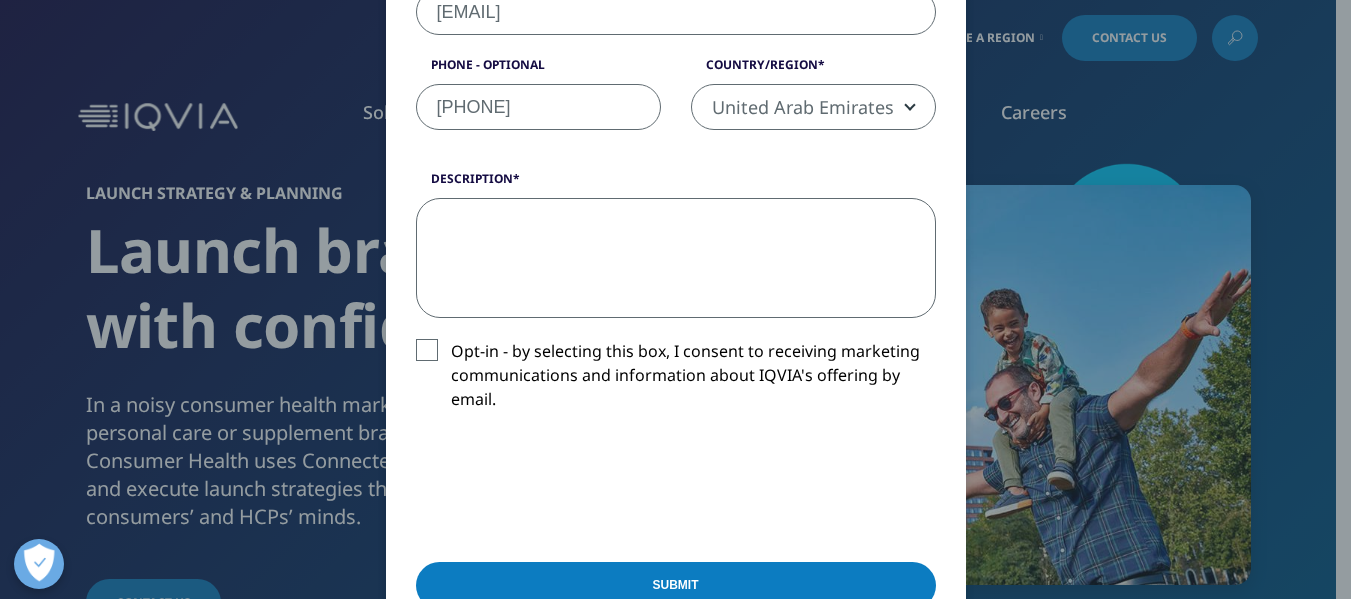 scroll, scrollTop: 780, scrollLeft: 0, axis: vertical 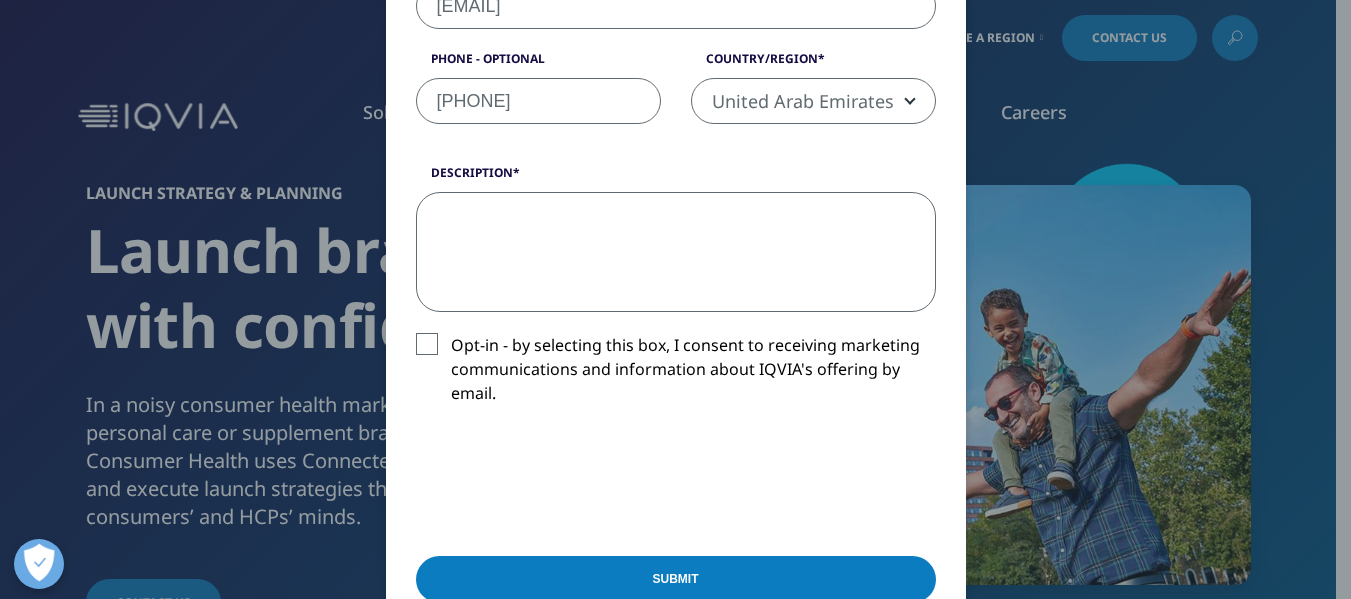 paste on "Hello Dear,
It is our privilege and honor to invite you to attend as an Exhibitor at the 10th World Congress on Clinical and Medical Research from [MONTH] [DAY]-[DAY], [YEAR], in Dubai, [COUNTRY].
Exhibitors Benefits:
Logo on official conference website
Feature in global email campaigns
Social media mentions
Recognition in event brochure & agenda
UCG Conference offers your company a great opportunity to showcase your brand, solutions, and innovations, or simply to network with your current and prospective clients. Our sponsorship and exhibition opportunities present a varied offering that can be tailored to your particular needs.
Book your Exhibitor slot here:
https://clinical-and-medical-research.utilitarianconferences.com/exhibitor-registration
----------
Thanks and Regards!
Dr. [LAST], PHD
Chief Organizing Secretariat | UCG" 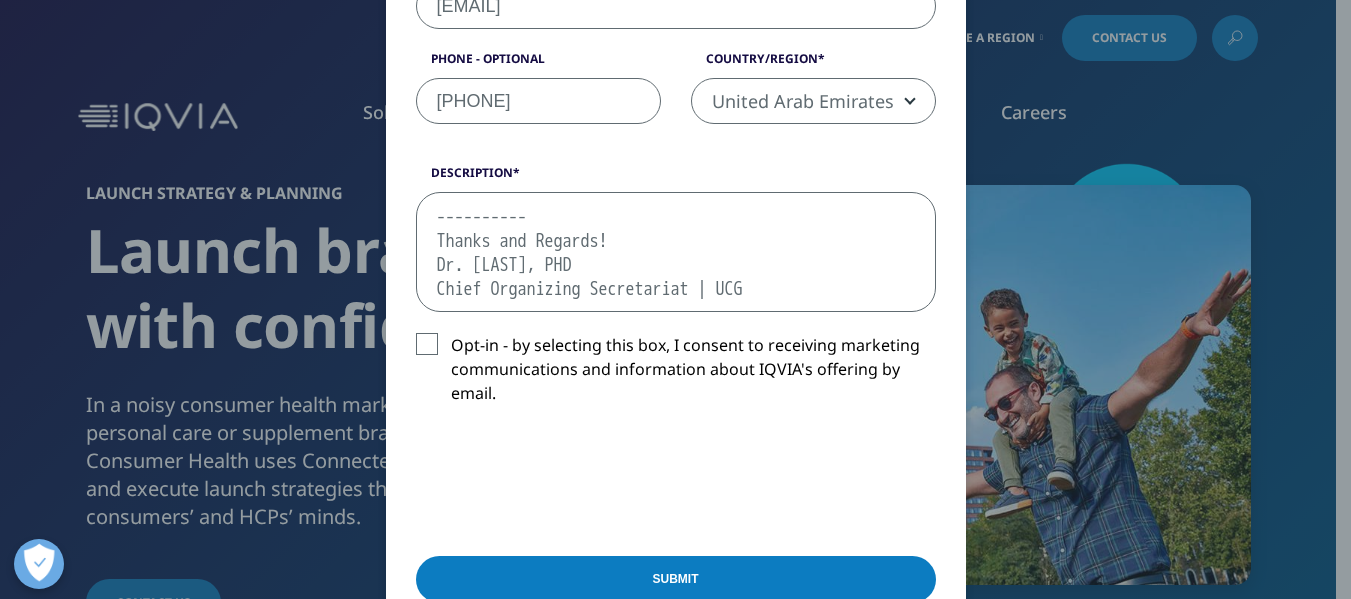 scroll, scrollTop: 622, scrollLeft: 0, axis: vertical 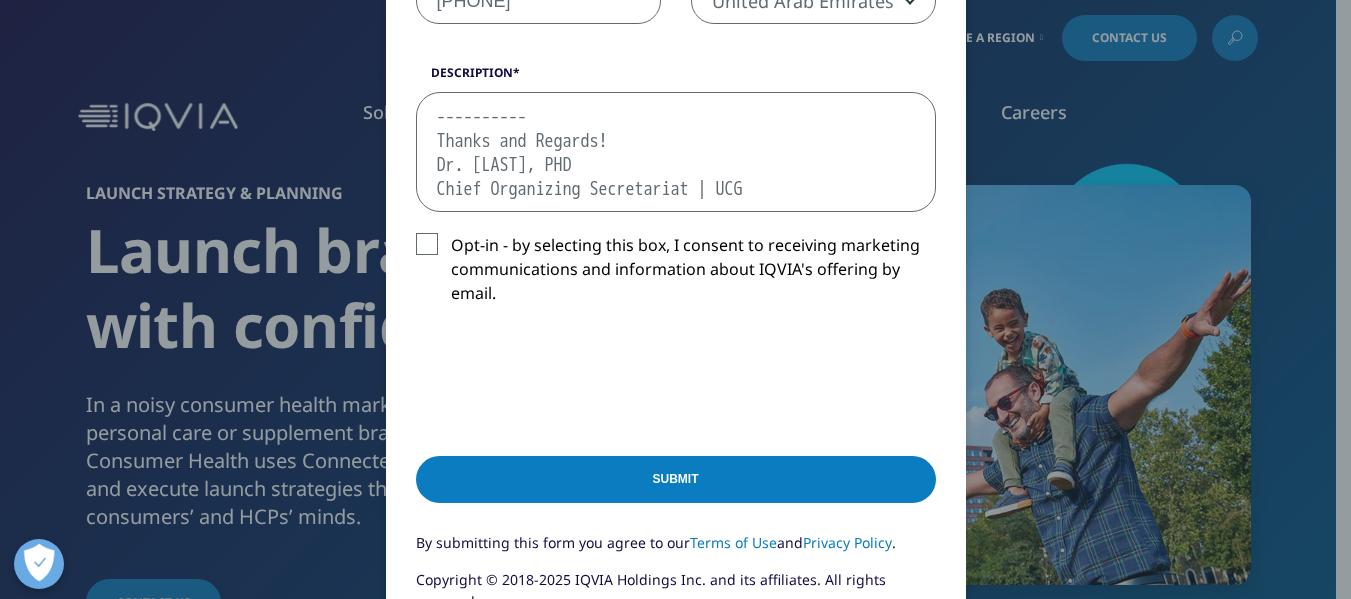 type on "Hello Dear,
It is our privilege and honor to invite you to attend as an Exhibitor at the 10th World Congress on Clinical and Medical Research from [MONTH] [DAY]-[DAY], [YEAR], in Dubai, [COUNTRY].
Exhibitors Benefits:
Logo on official conference website
Feature in global email campaigns
Social media mentions
Recognition in event brochure & agenda
UCG Conference offers your company a great opportunity to showcase your brand, solutions, and innovations, or simply to network with your current and prospective clients. Our sponsorship and exhibition opportunities present a varied offering that can be tailored to your particular needs.
Book your Exhibitor slot here:
https://clinical-and-medical-research.utilitarianconferences.com/exhibitor-registration
----------
Thanks and Regards!
Dr. [LAST], PHD
Chief Organizing Secretariat | UCG" 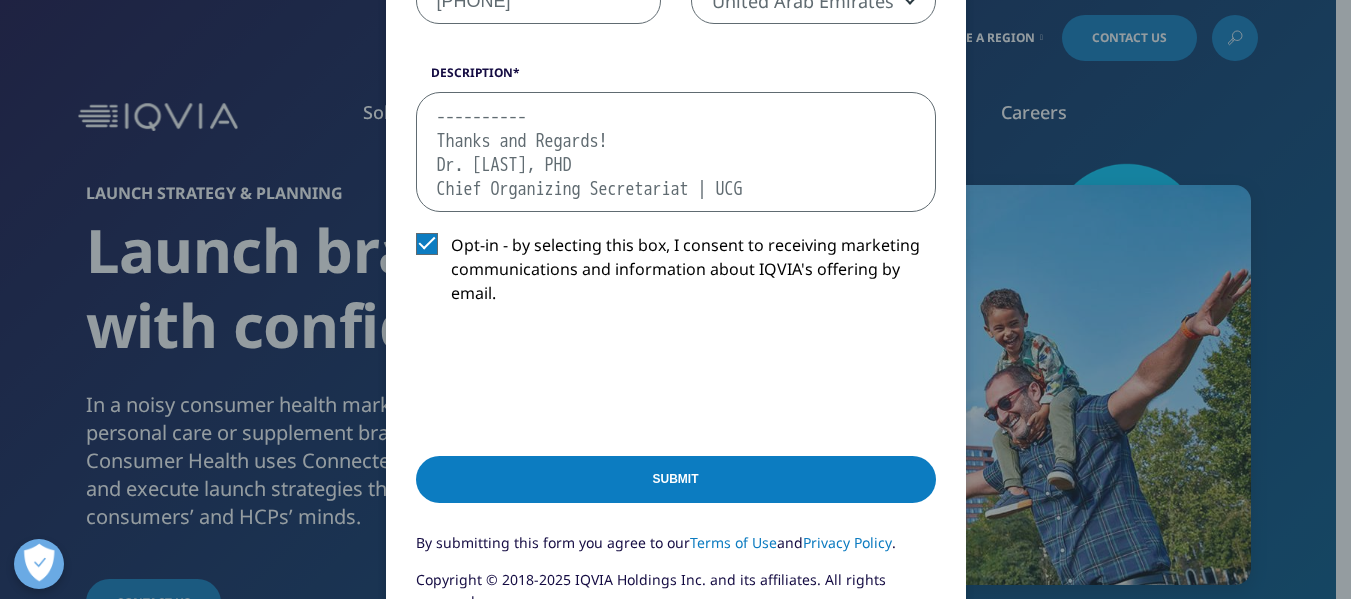 click on "Submit" at bounding box center [676, 479] 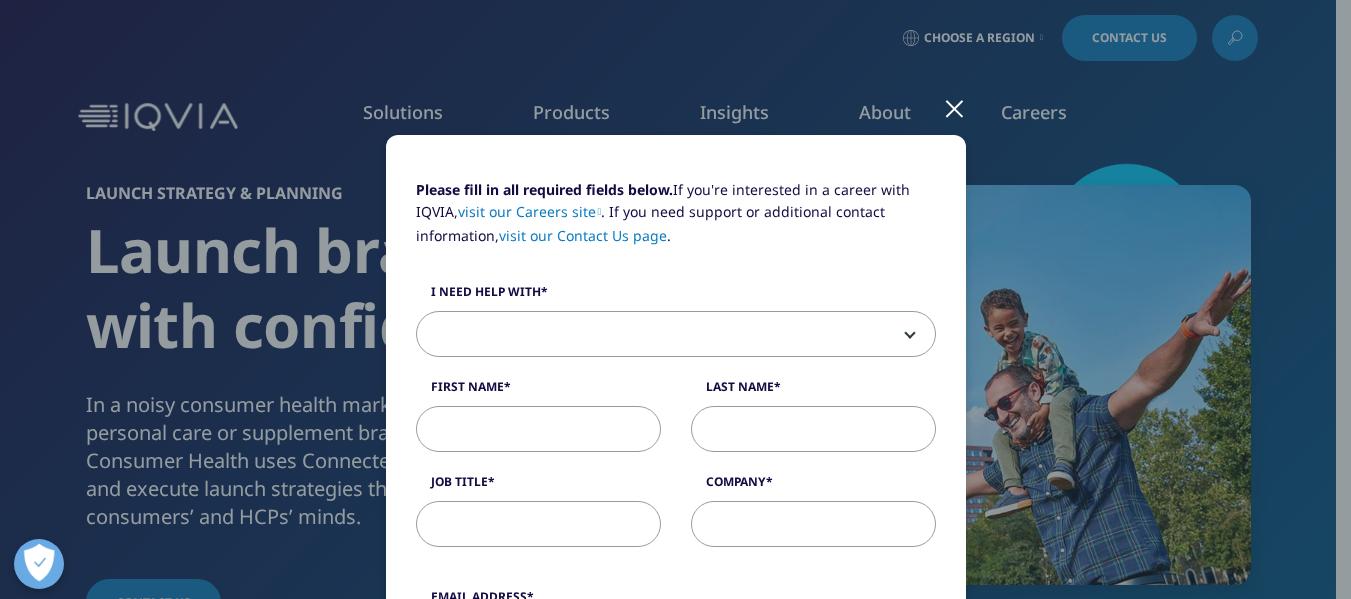 scroll, scrollTop: 100, scrollLeft: 0, axis: vertical 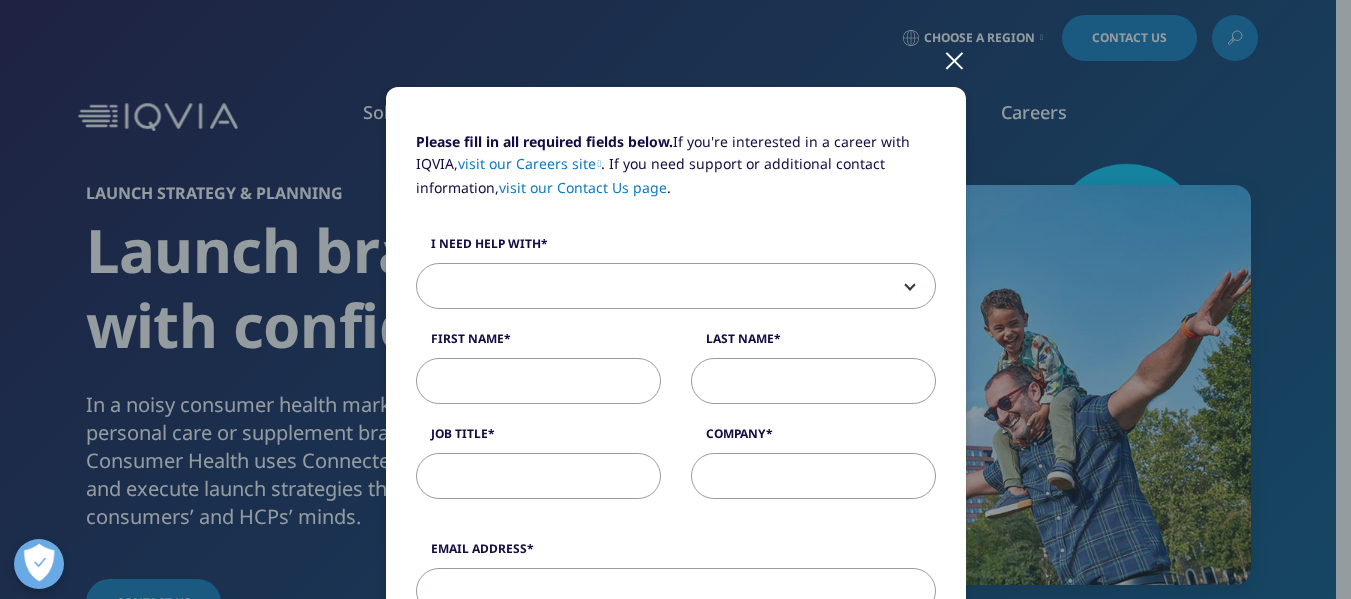 click at bounding box center [676, 287] 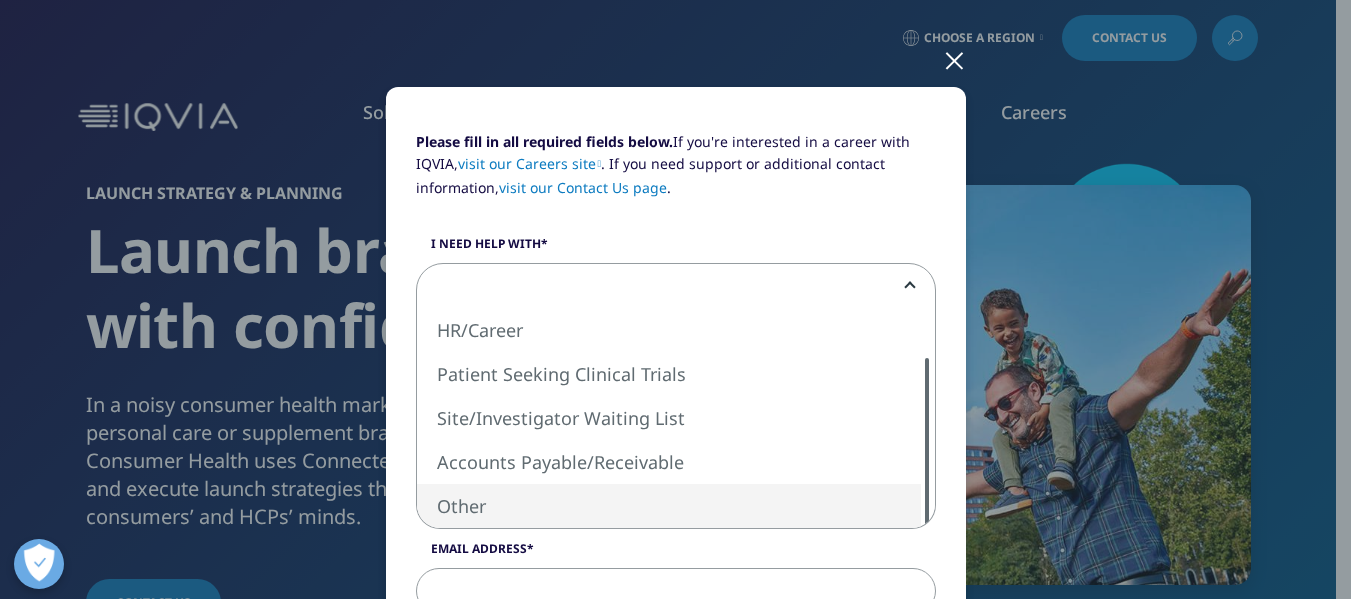 select on "Other" 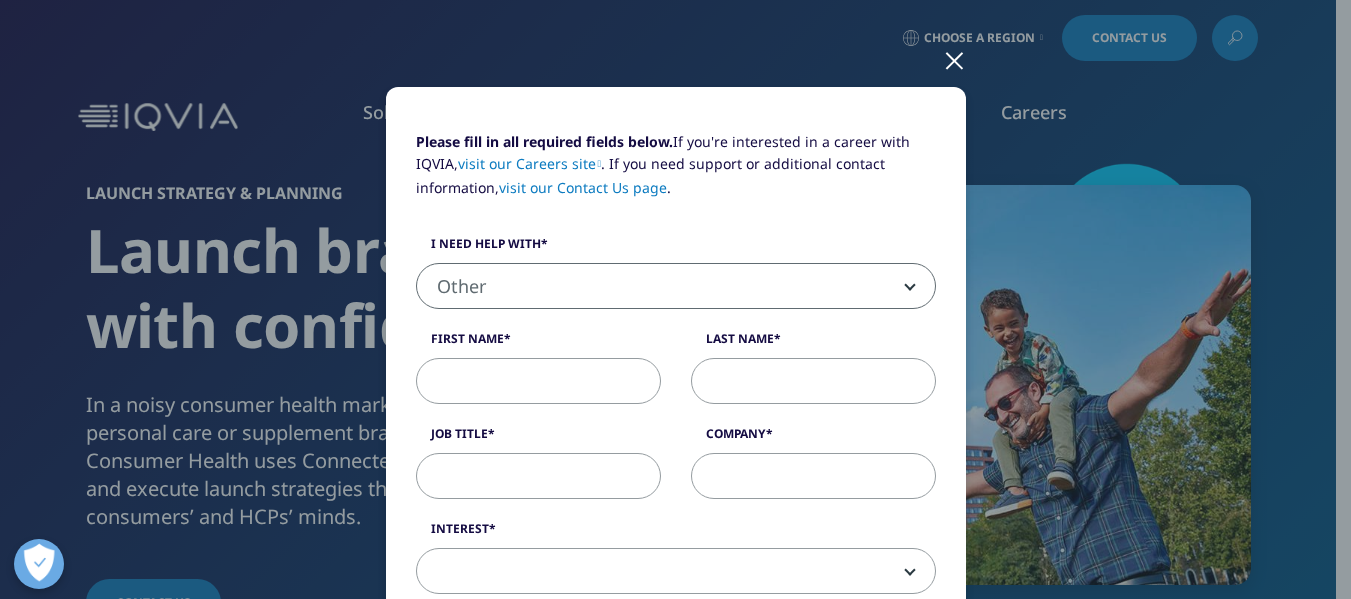 click on "First Name" at bounding box center [538, 381] 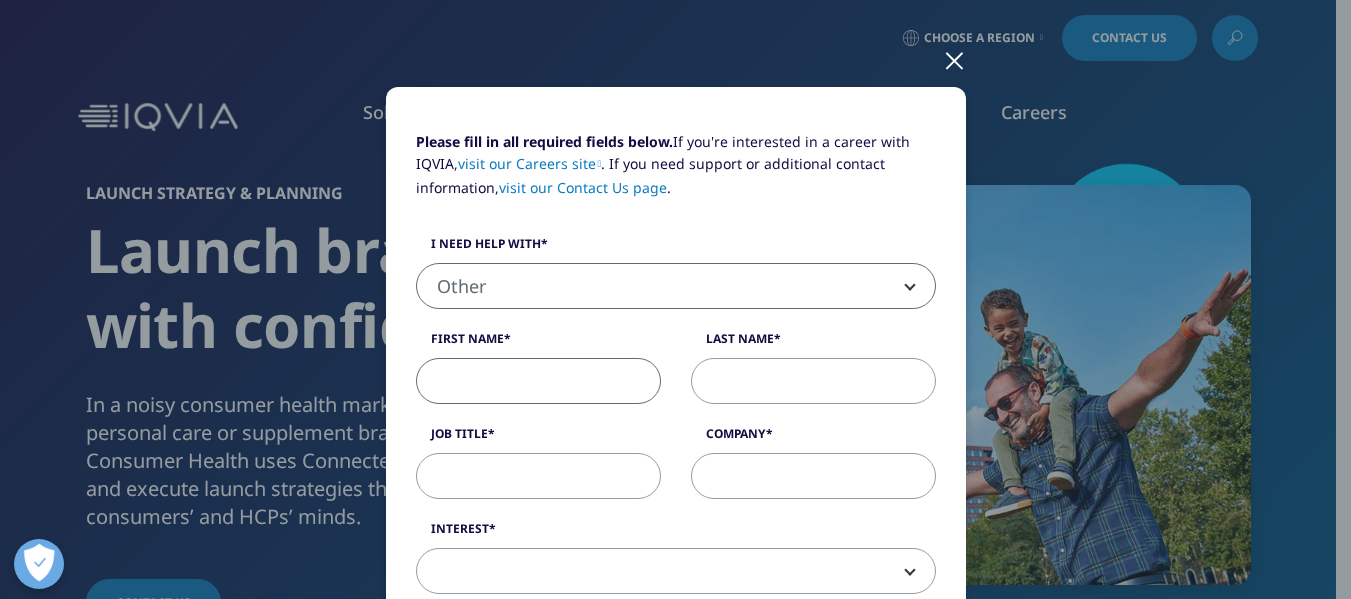 type on "Dr." 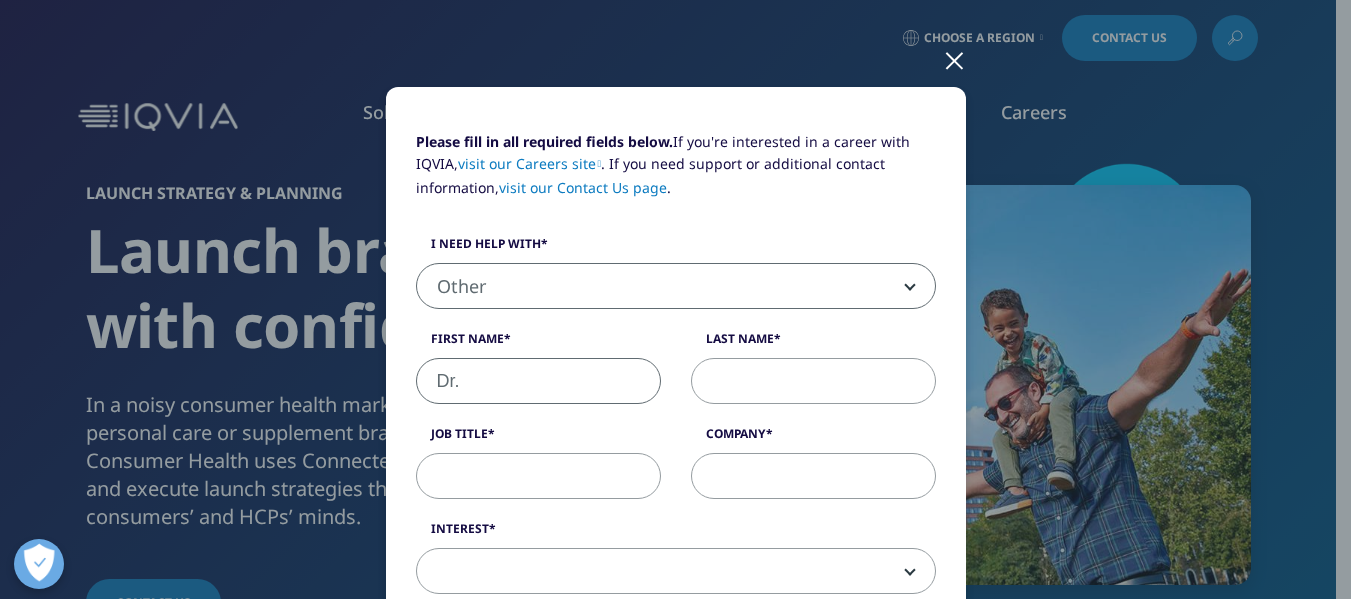 click on "Last Name" at bounding box center [813, 381] 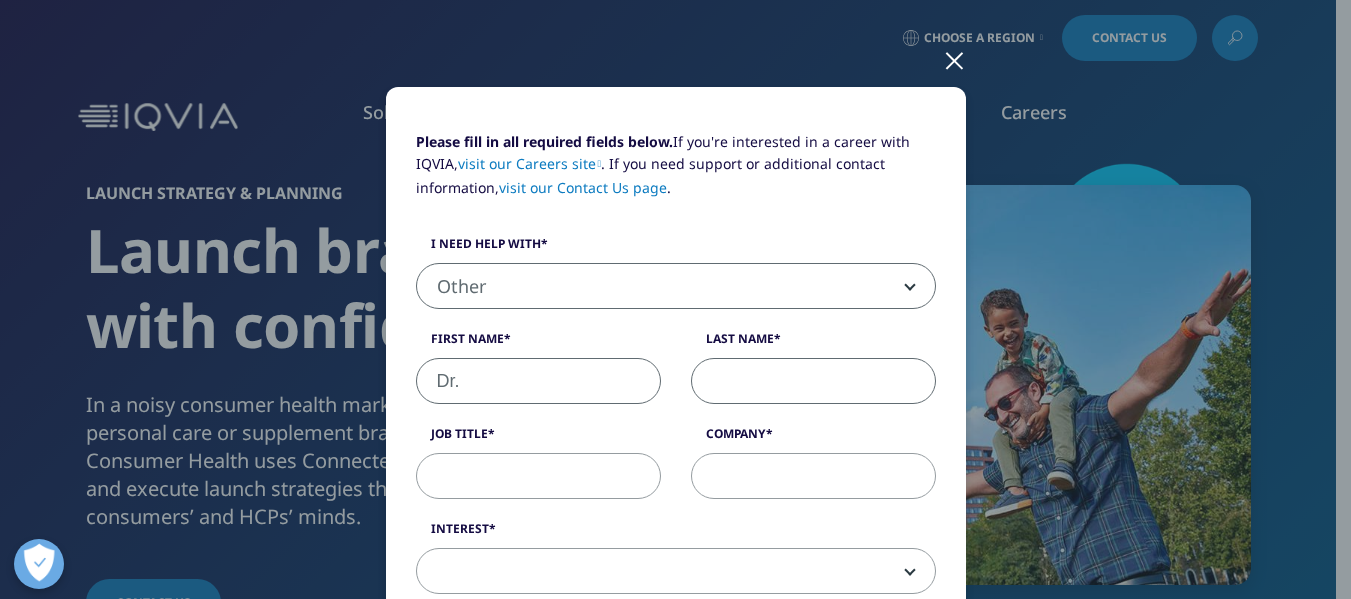 type on "[LAST]" 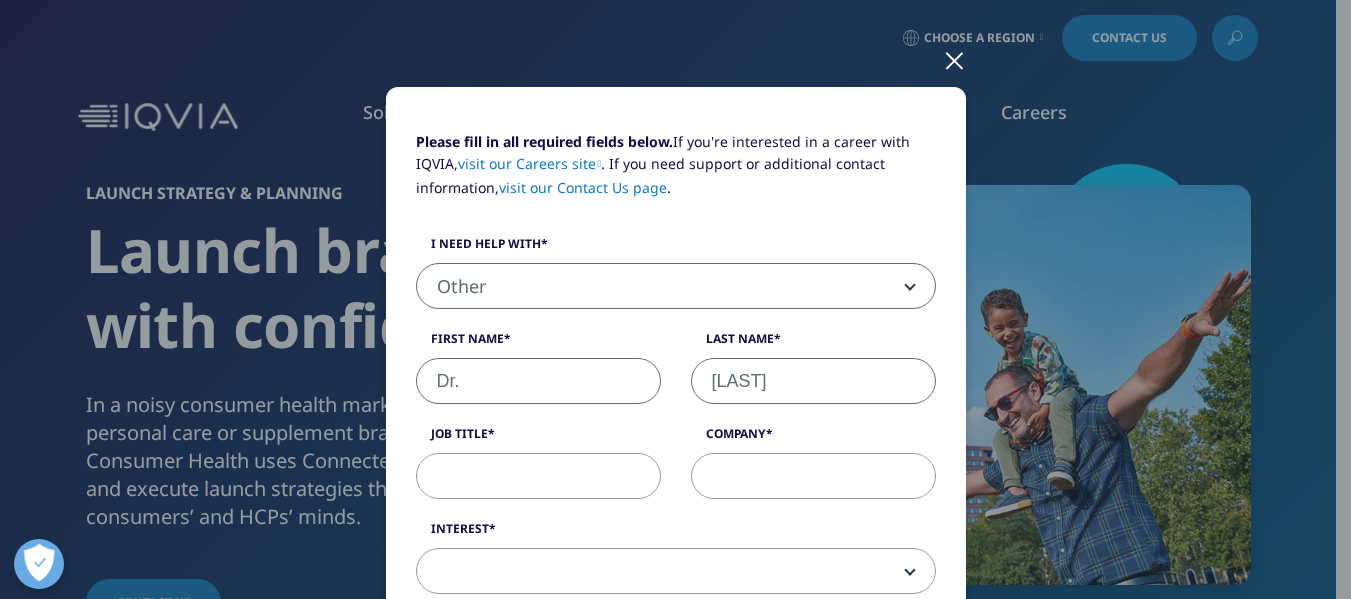 type on "Utilitarian conferences gathering" 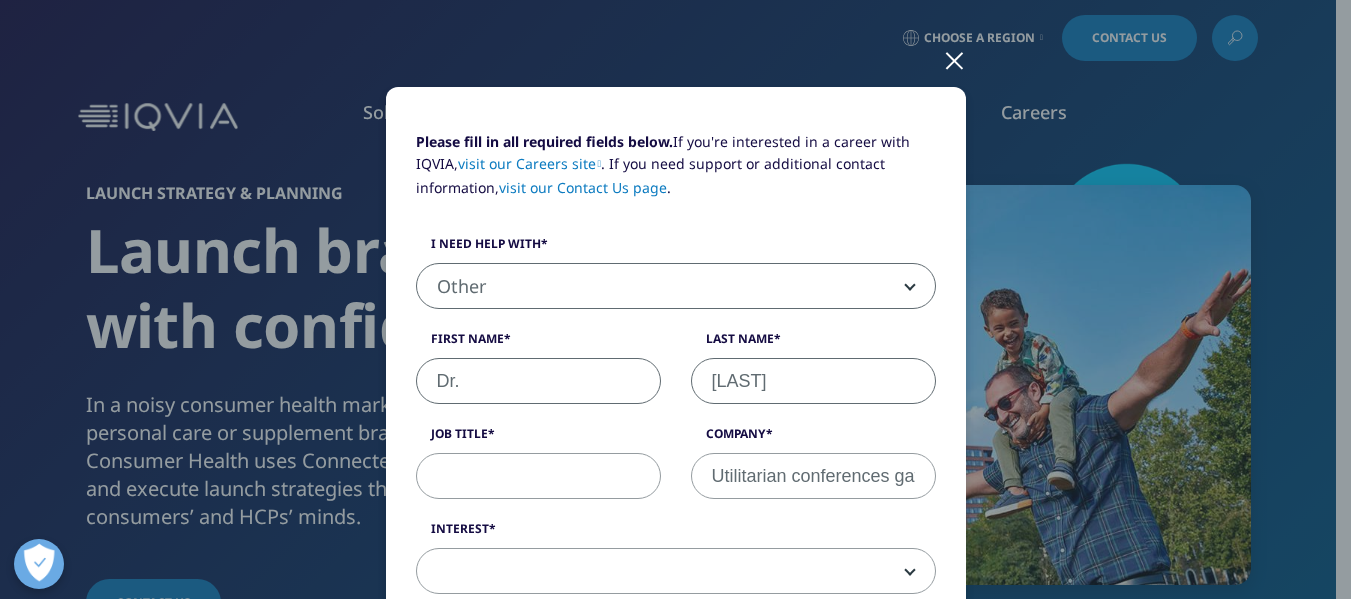 type on "[EMAIL]" 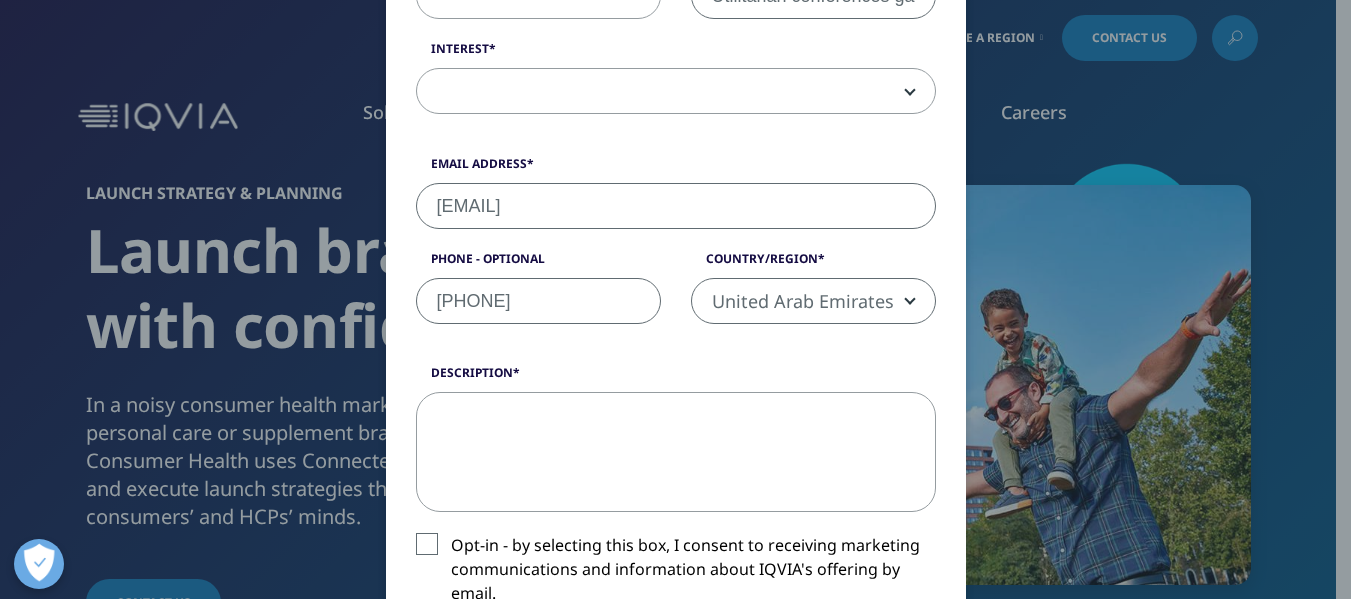 scroll, scrollTop: 380, scrollLeft: 0, axis: vertical 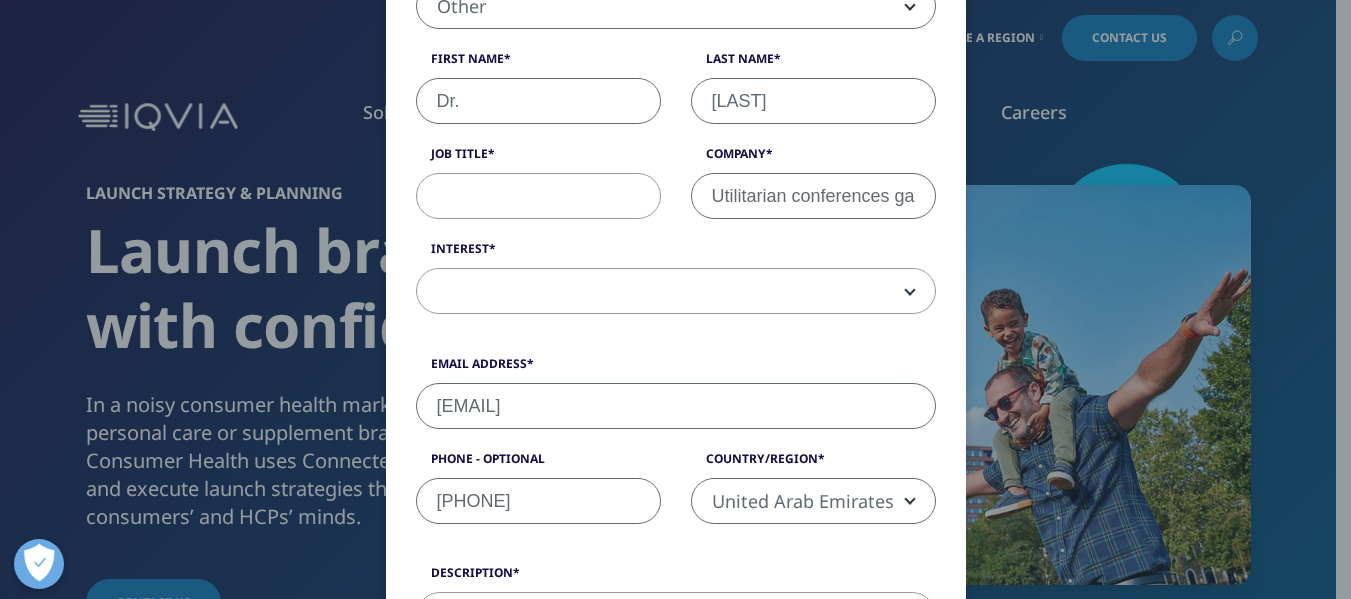 click on "Job Title" at bounding box center [538, 196] 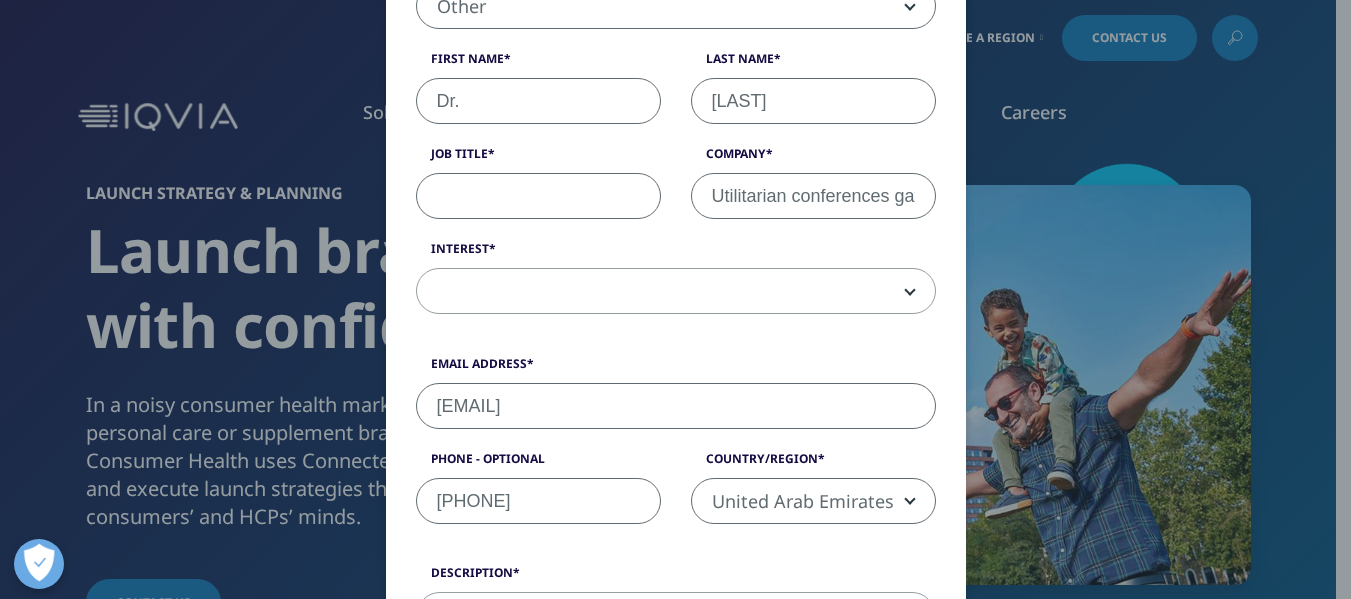 type on "Organizing secretary" 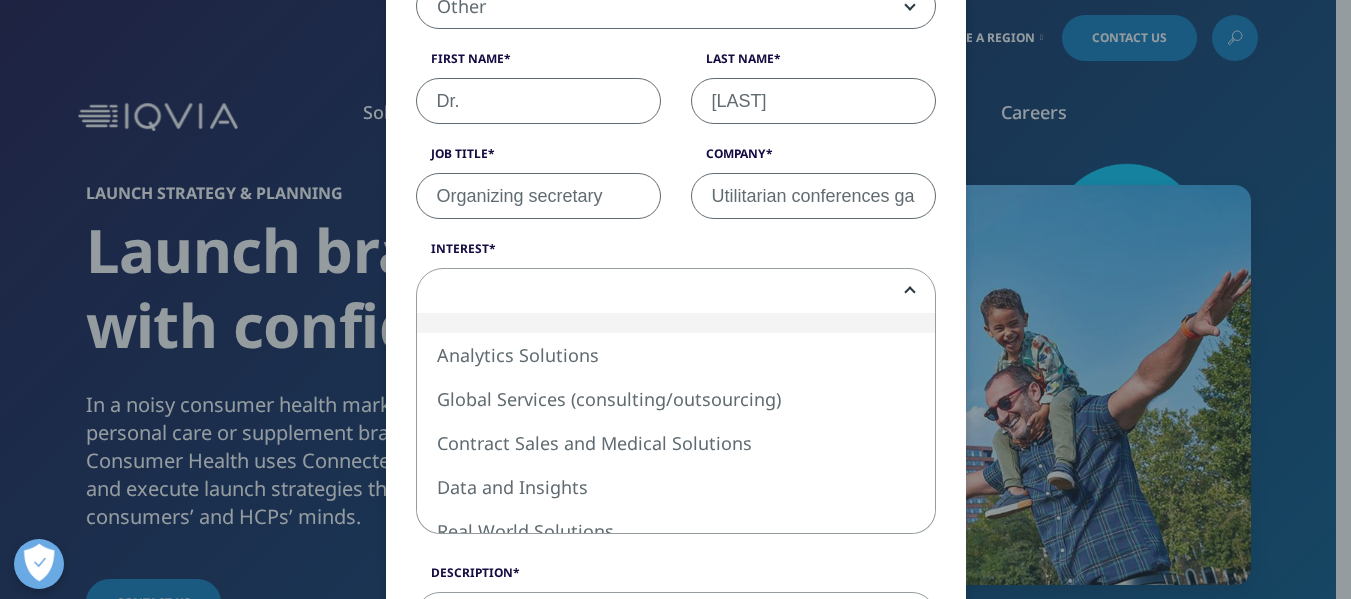 click at bounding box center (676, 292) 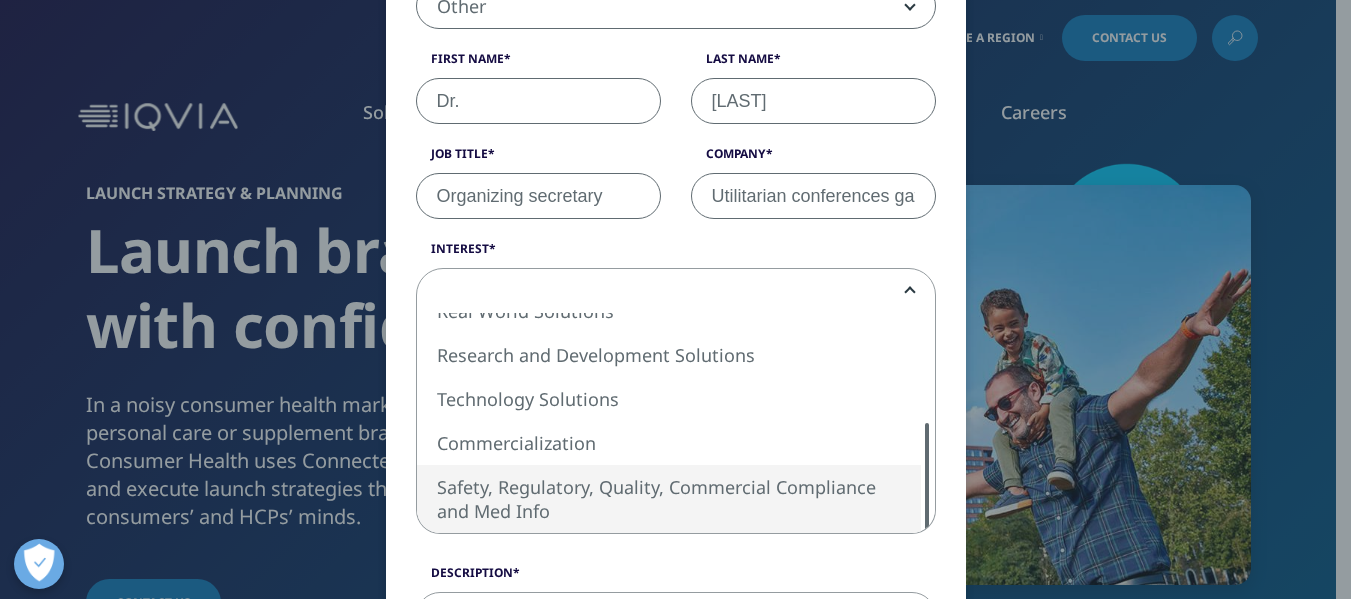 select on "Safety Regulatory Quality Commercial Compliance" 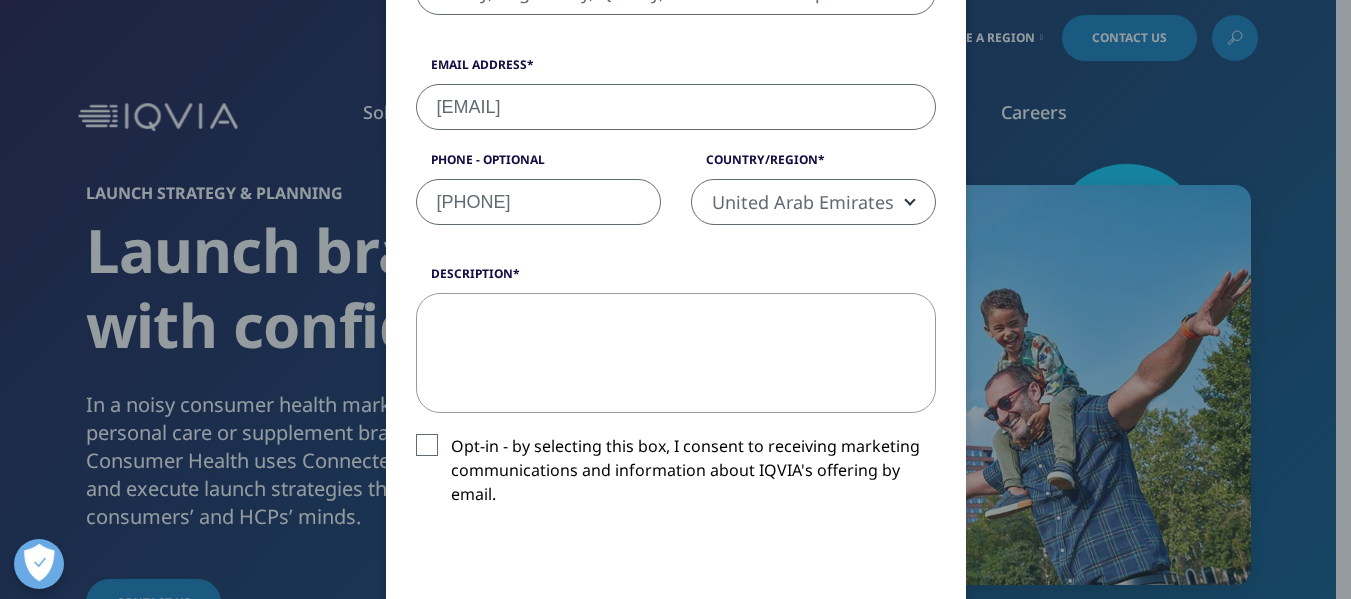scroll, scrollTop: 680, scrollLeft: 0, axis: vertical 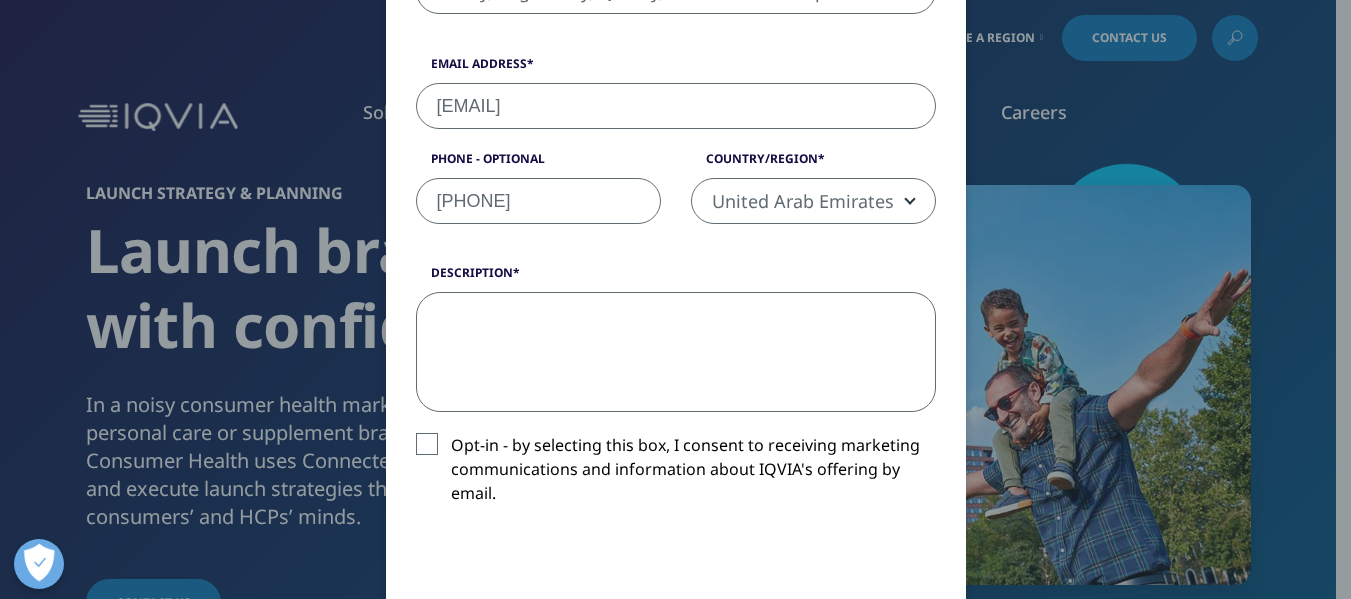 click on "Description" at bounding box center [676, 352] 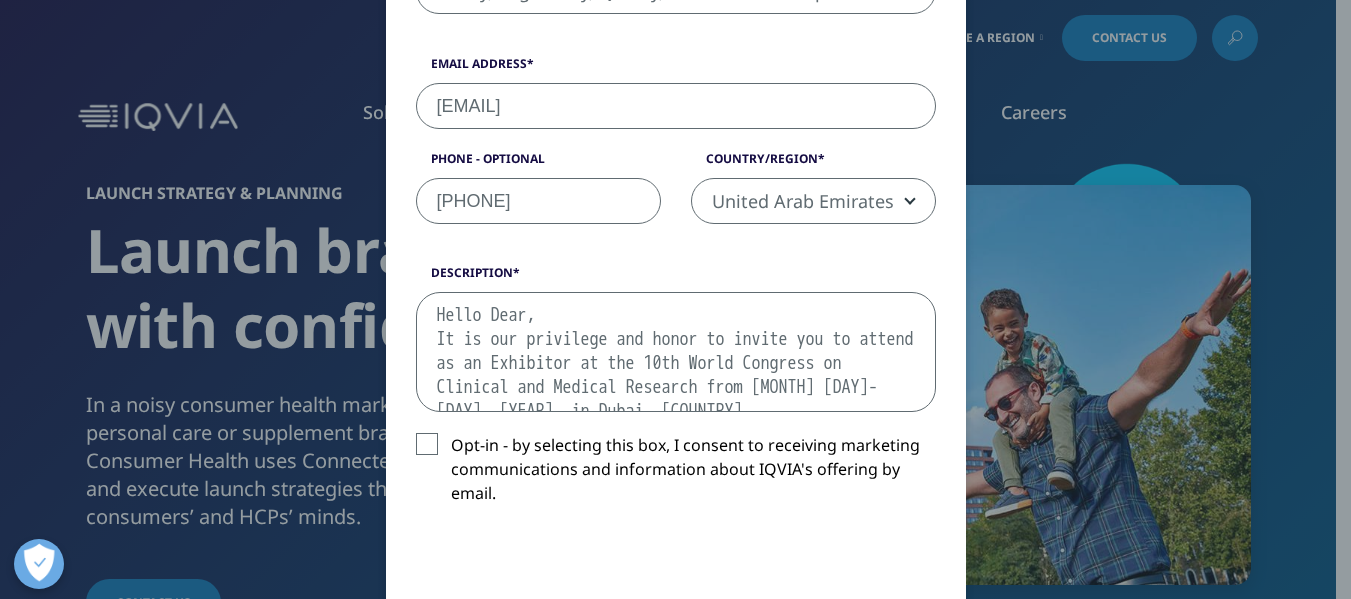 scroll, scrollTop: 636, scrollLeft: 0, axis: vertical 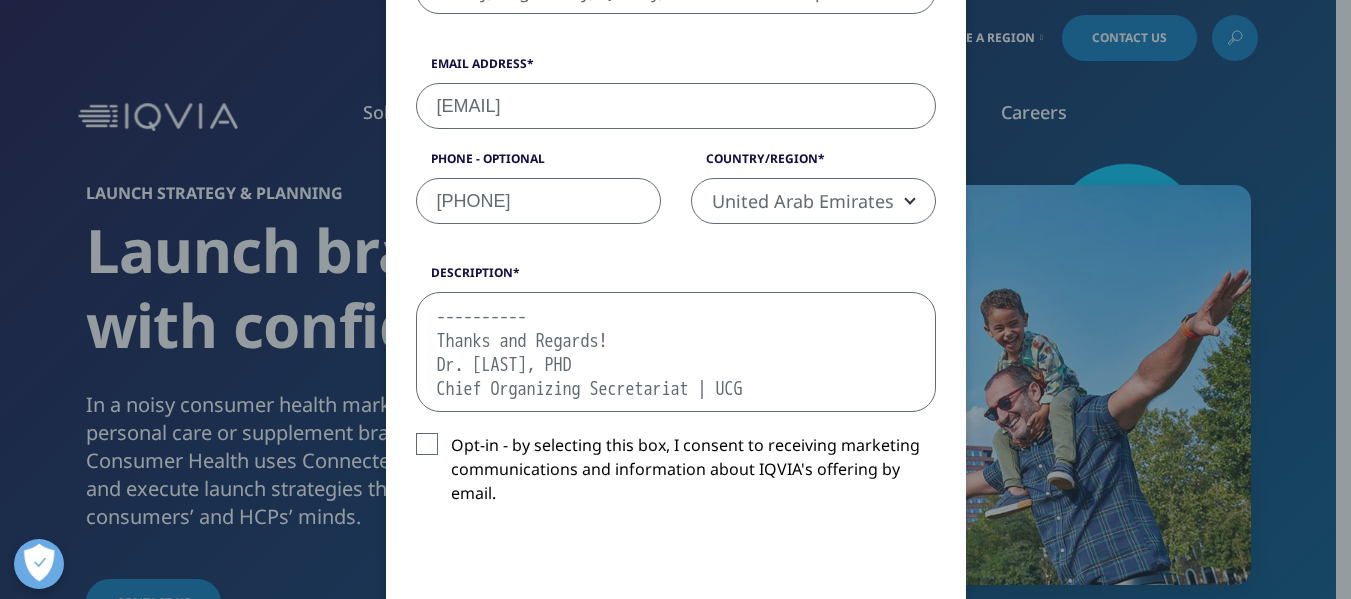 type on "Hello Dear,
It is our privilege and honor to invite you to attend as an Exhibitor at the 10th World Congress on Clinical and Medical Research from [MONTH] [DAY]-[DAY], [YEAR], in Dubai, [COUNTRY].
Exhibitors Benefits:
Logo on official conference website
Feature in global email campaigns
Social media mentions
Recognition in event brochure & agenda
UCG Conference offers your company a great opportunity to showcase your brand, solutions, and innovations, or simply to network with your current and prospective clients. Our sponsorship and exhibition opportunities present a varied offering that can be tailored to your particular needs.
Book your Exhibitor slot here:
https://clinical-and-medical-research.utilitarianconferences.com/exhibitor-registration
----------
Thanks and Regards!
Dr. [LAST], PHD
Chief Organizing Secretariat | UCG" 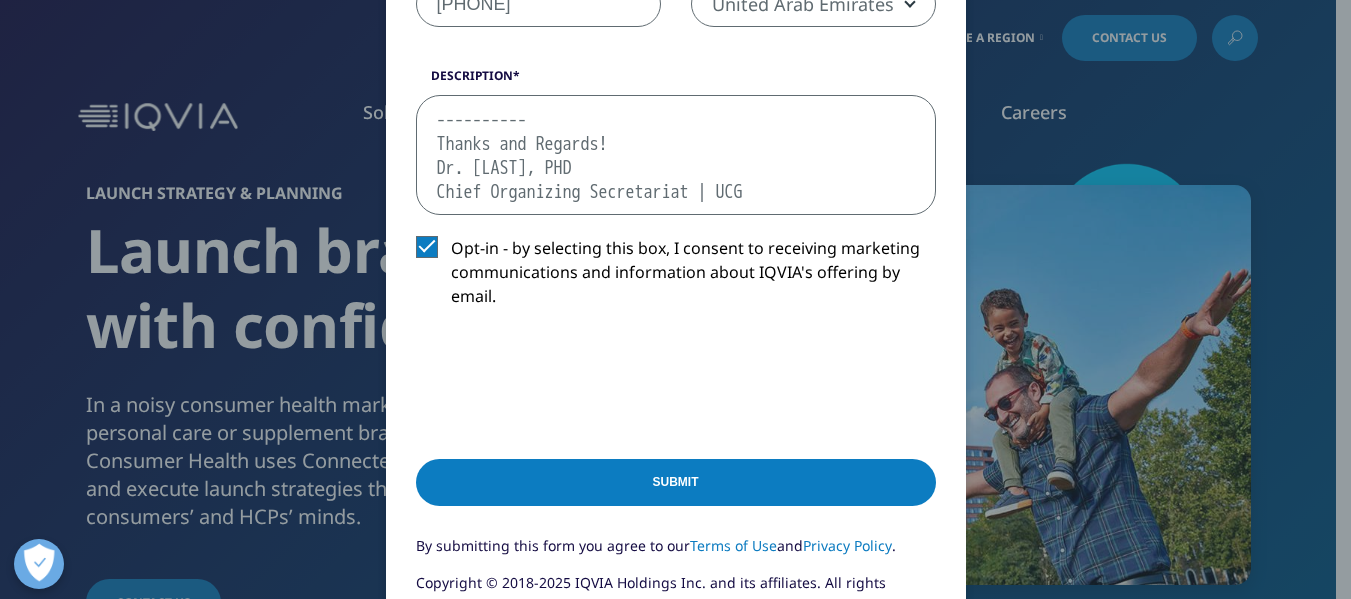 scroll, scrollTop: 880, scrollLeft: 0, axis: vertical 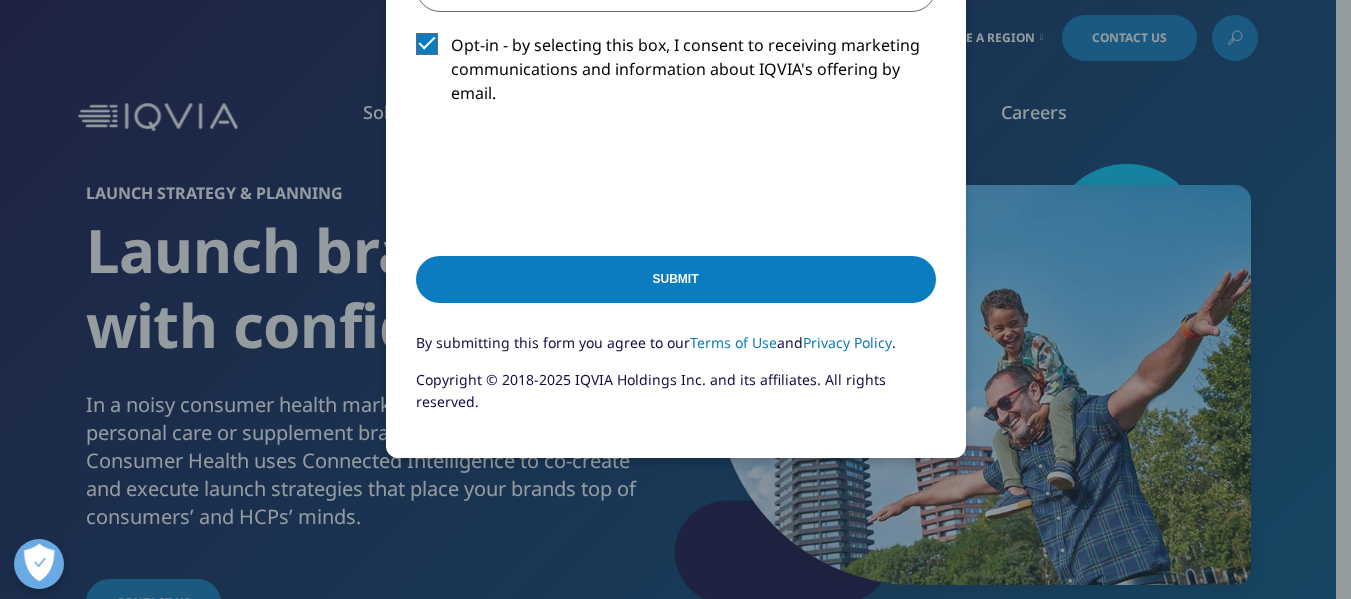 click on "Submit" at bounding box center [676, 279] 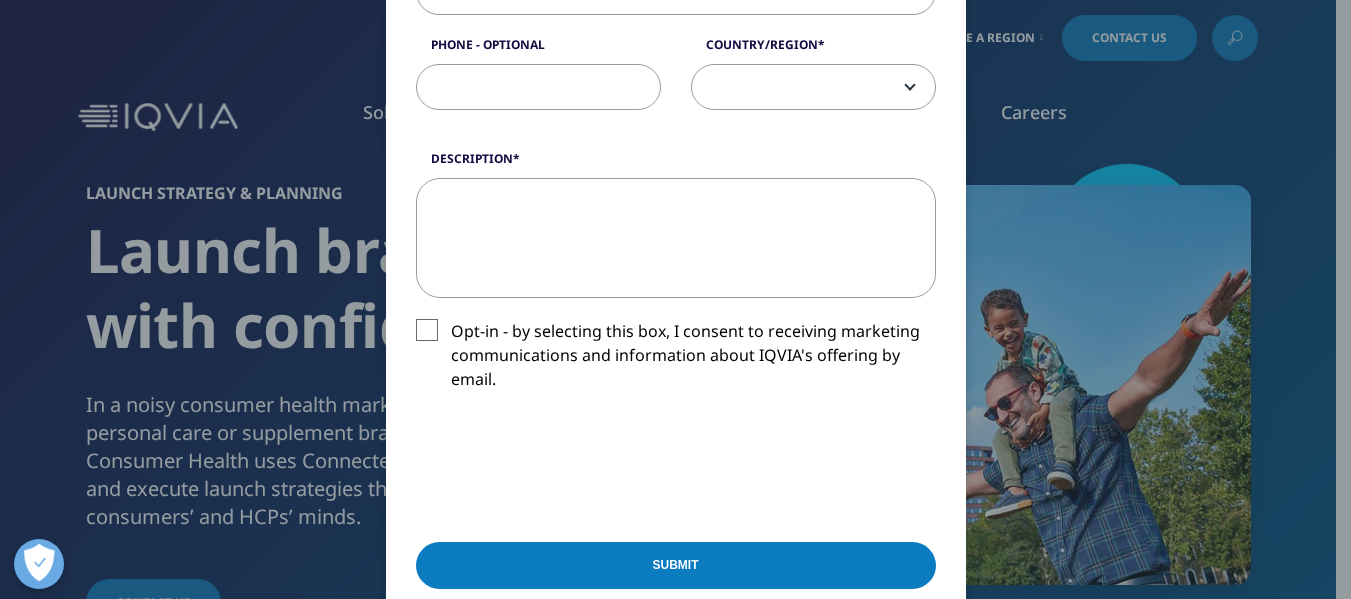 scroll, scrollTop: 663, scrollLeft: 0, axis: vertical 